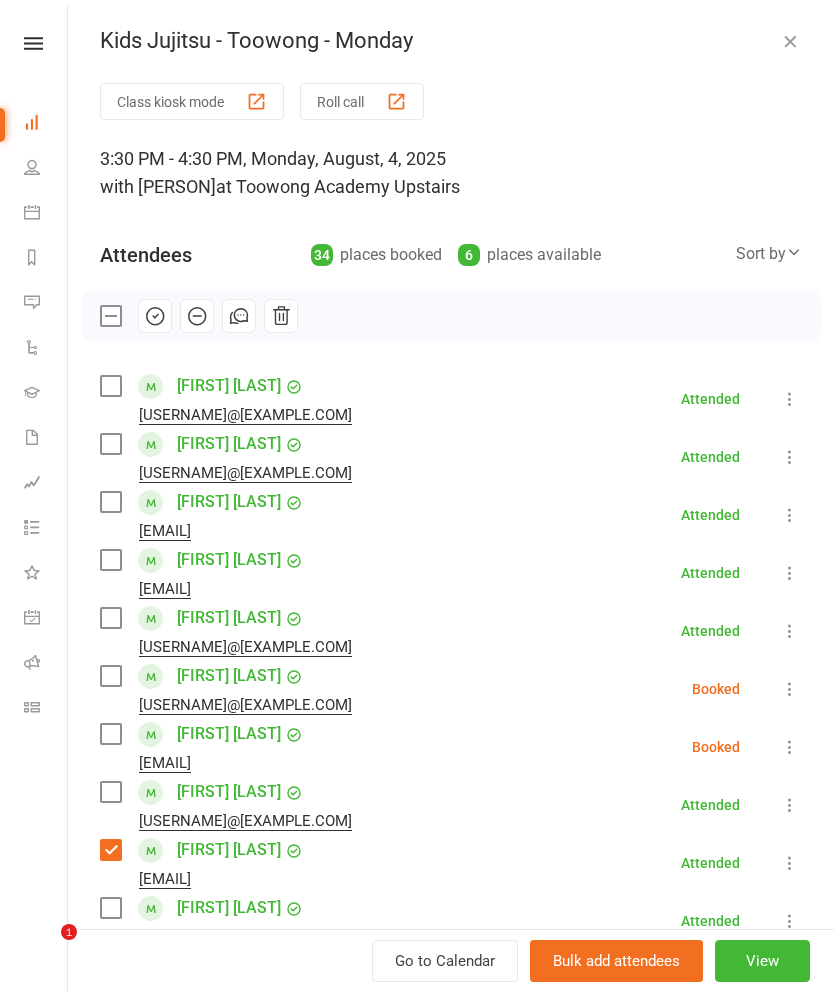 scroll, scrollTop: 387, scrollLeft: 0, axis: vertical 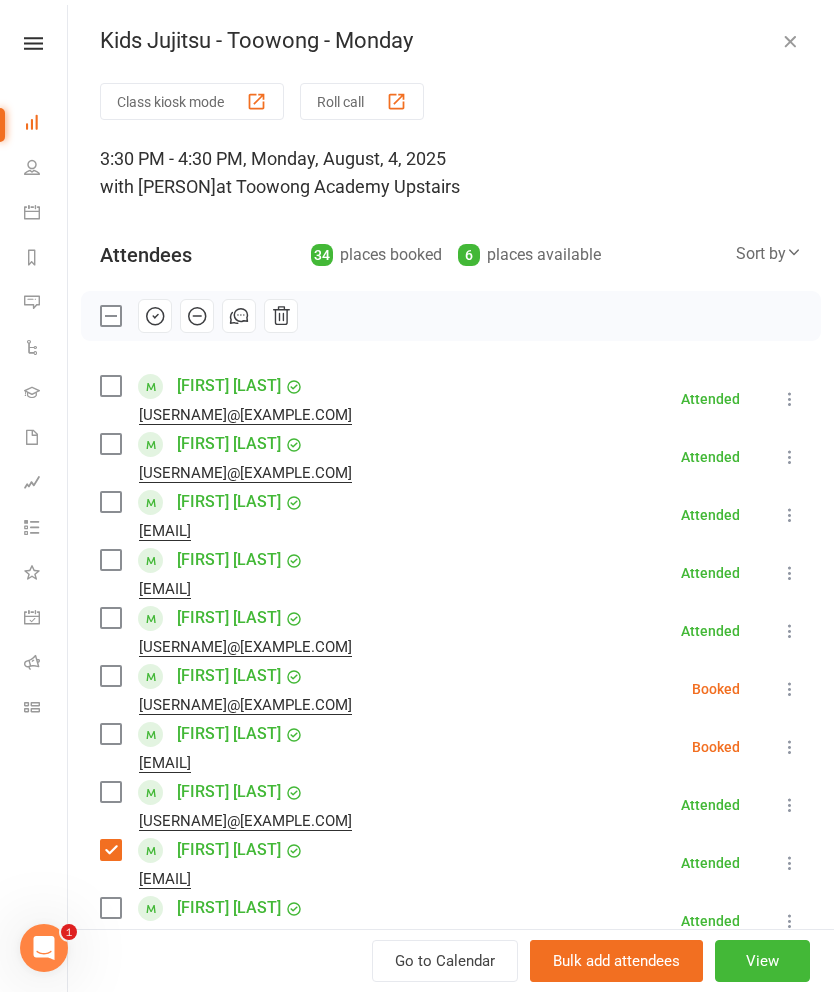 click at bounding box center [790, 41] 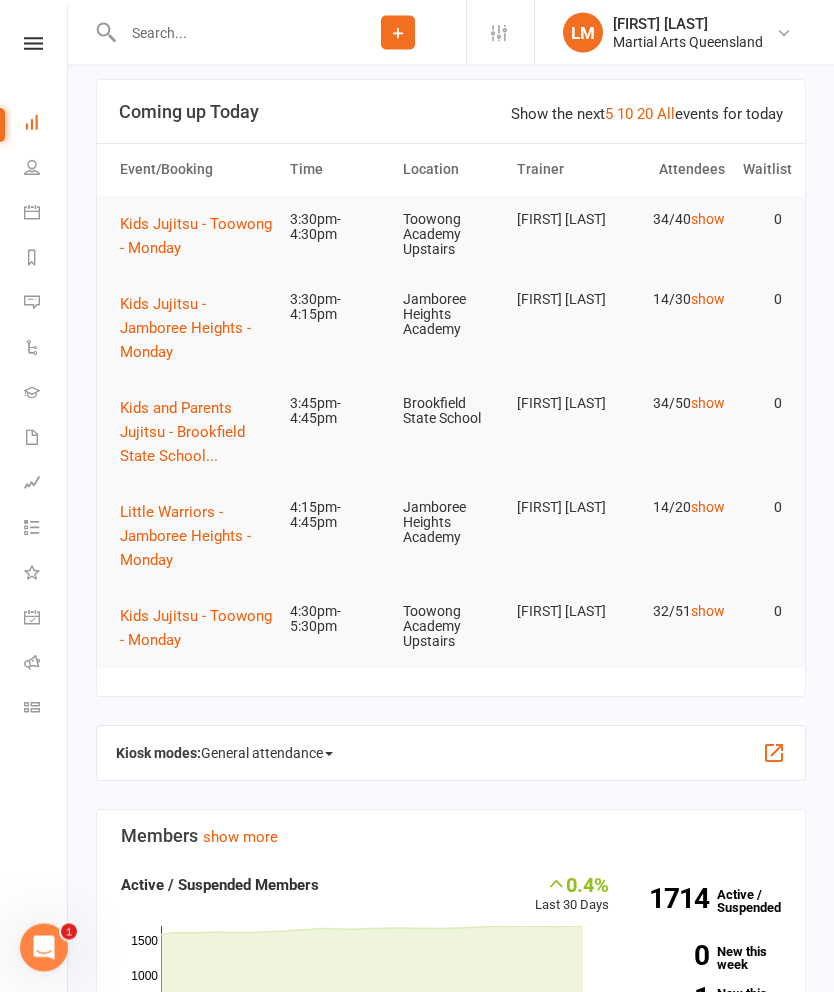 scroll, scrollTop: 0, scrollLeft: 0, axis: both 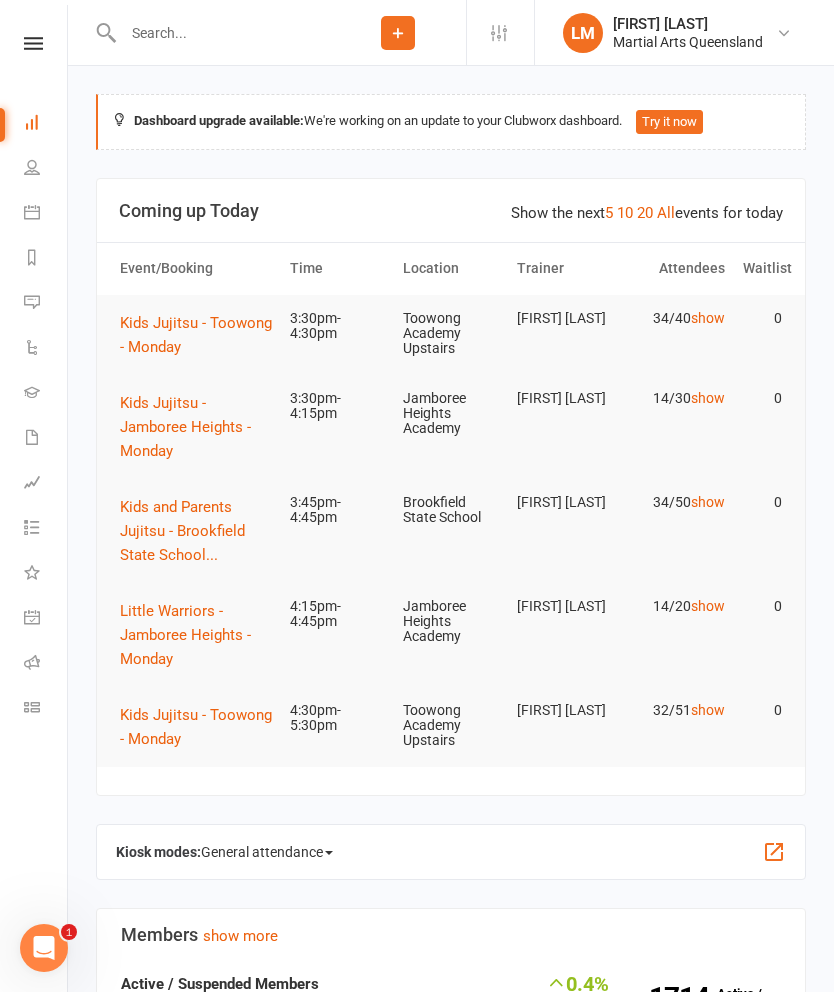 click on "Kids Jujitsu - Toowong - Monday" at bounding box center [196, 727] 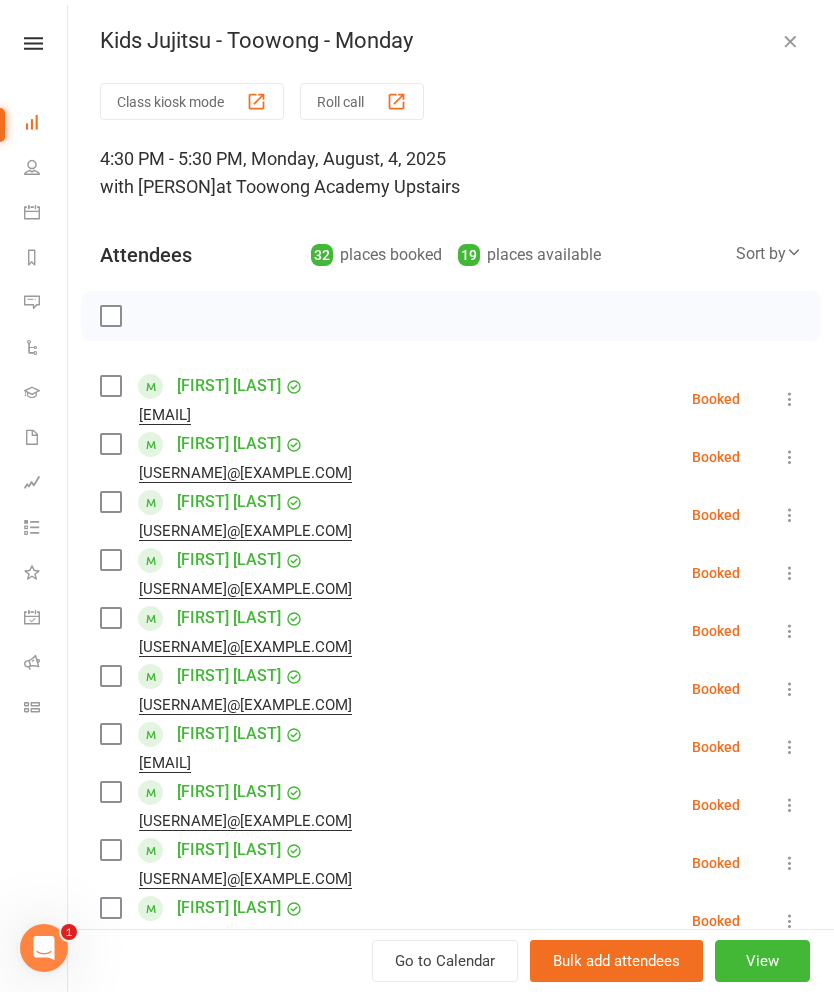 click at bounding box center (110, 386) 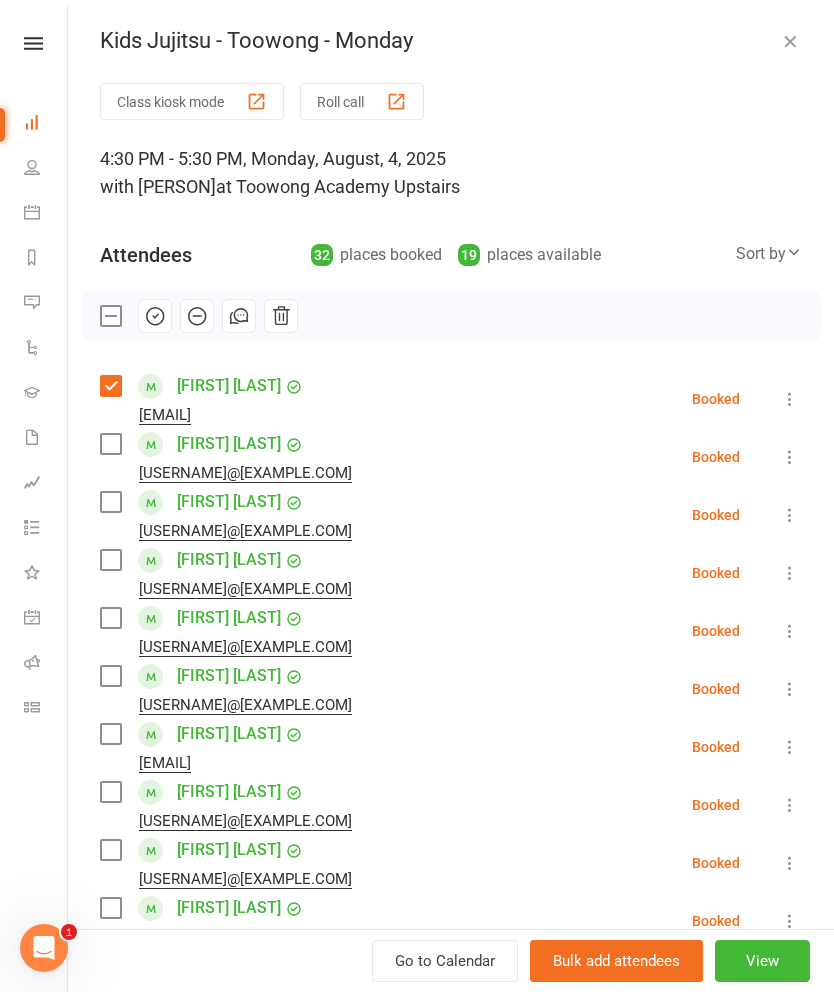 click at bounding box center (110, 444) 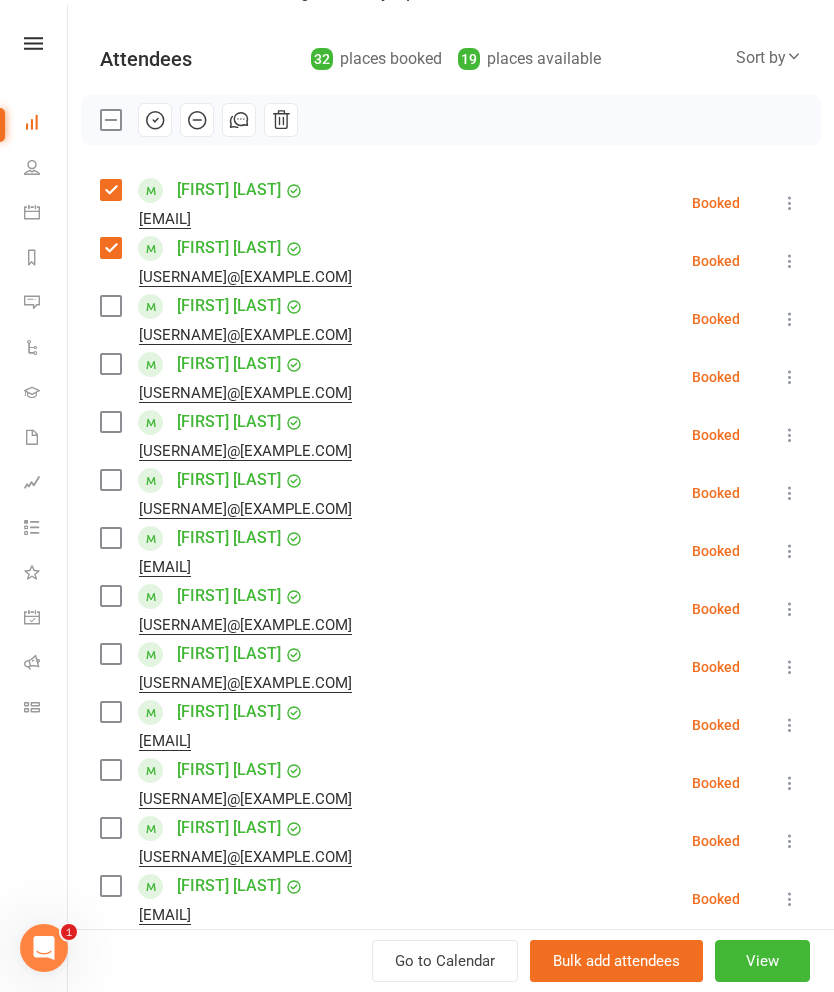scroll, scrollTop: 200, scrollLeft: 0, axis: vertical 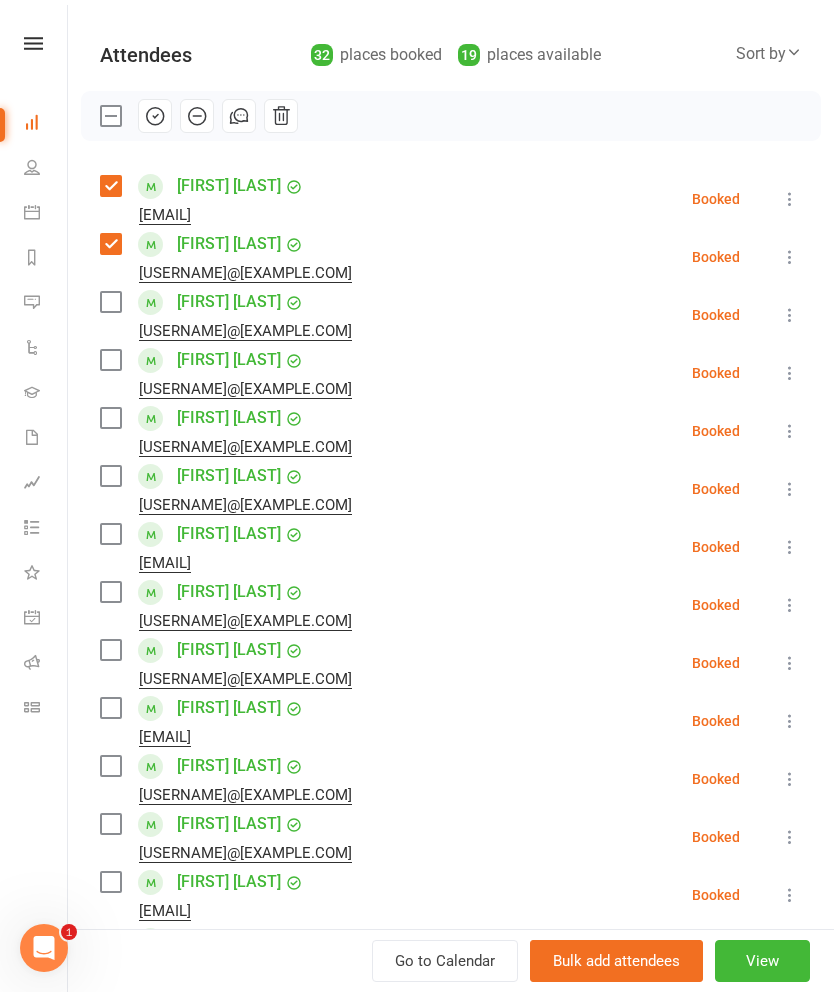 click at bounding box center [110, 360] 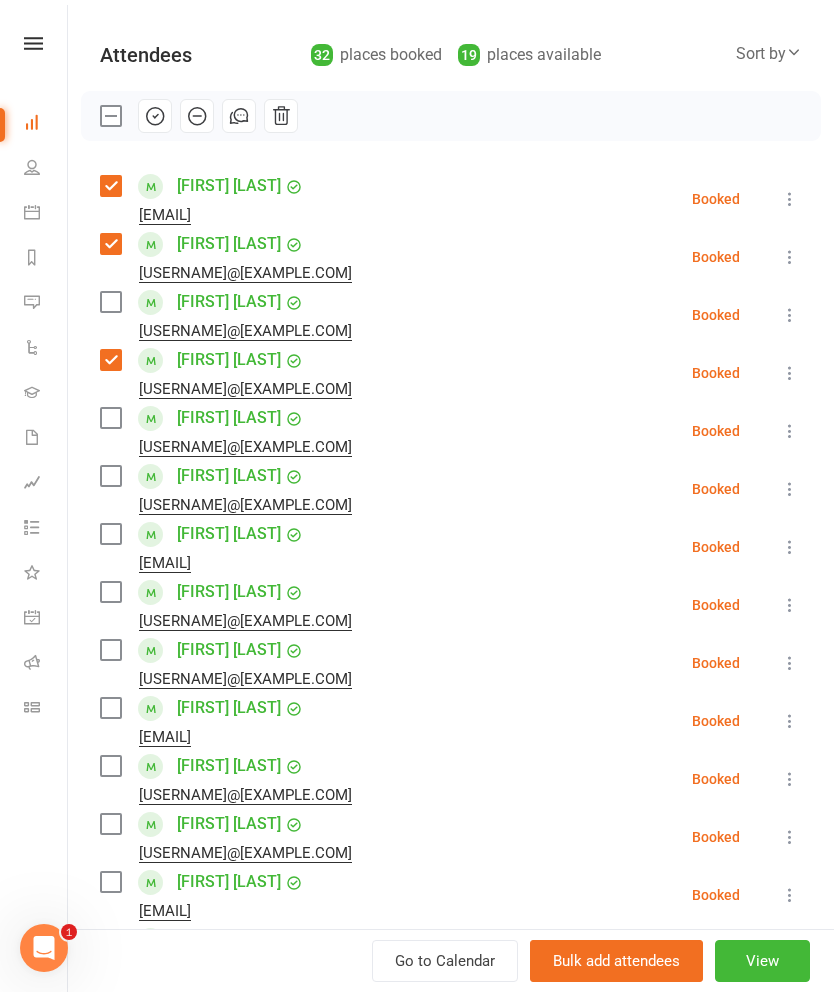 click at bounding box center [110, 418] 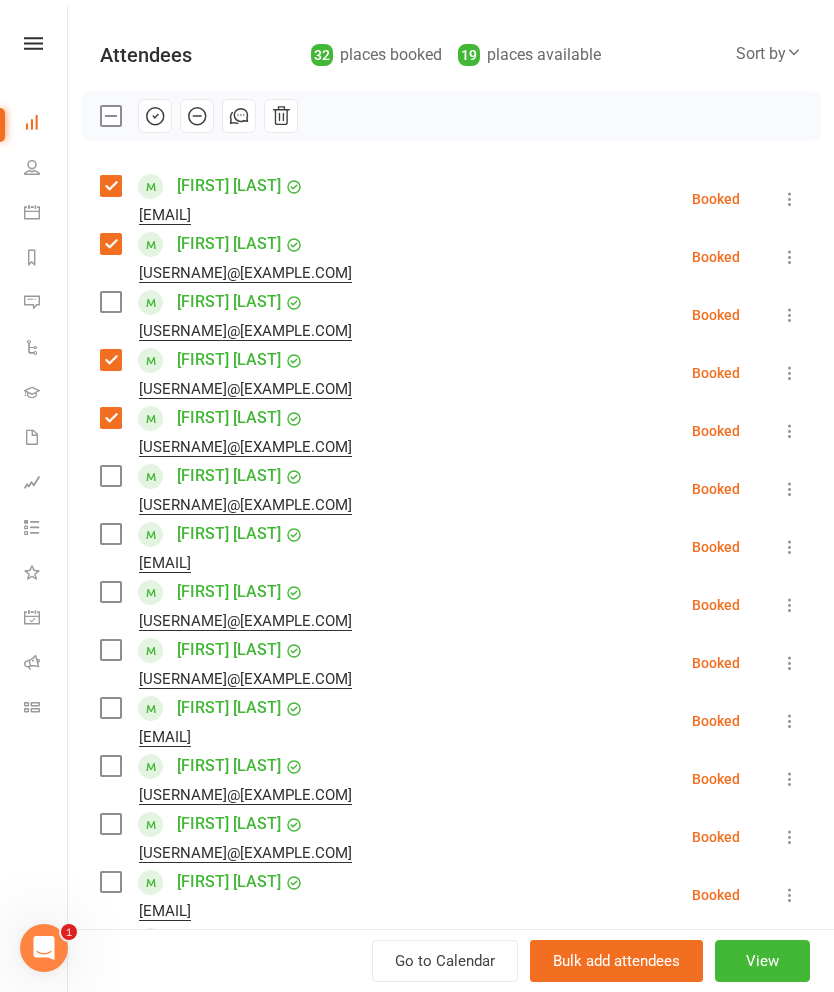 click at bounding box center (110, 476) 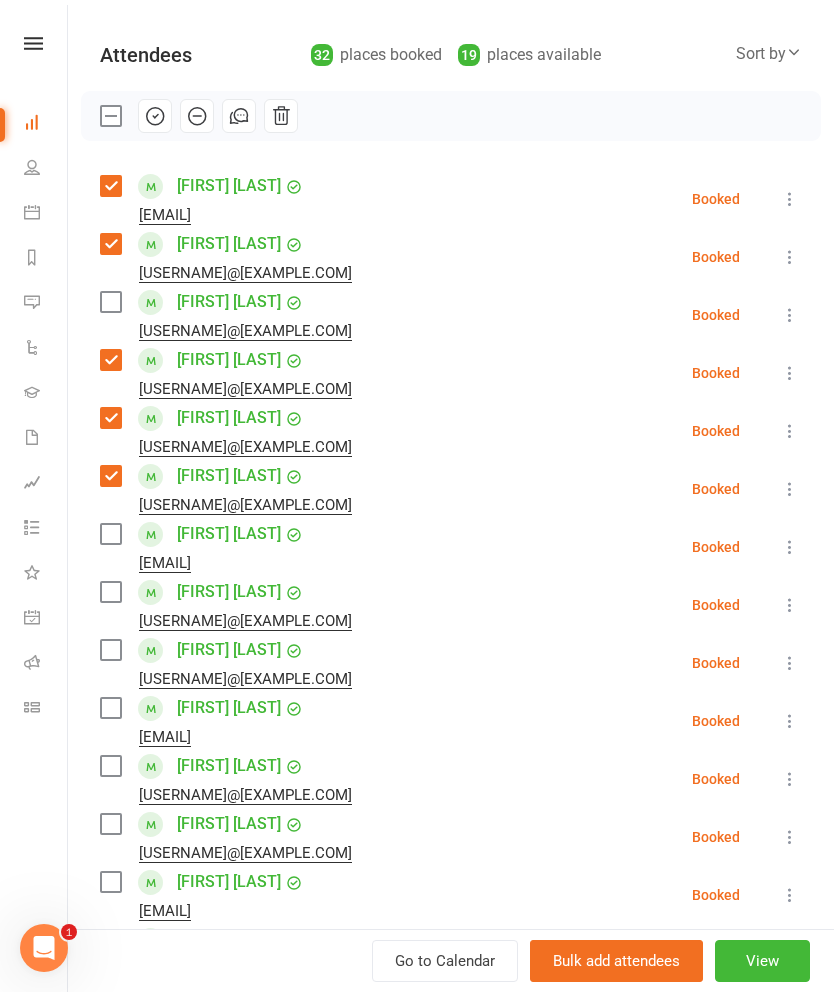 click at bounding box center [110, 534] 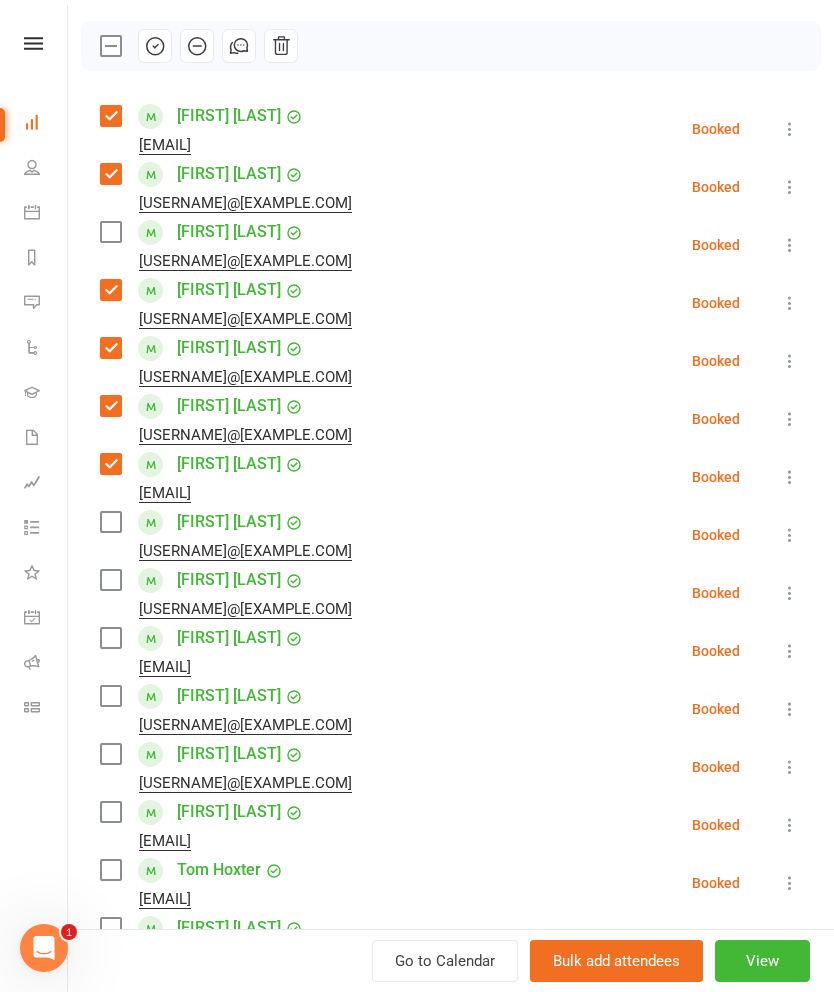 scroll, scrollTop: 285, scrollLeft: 0, axis: vertical 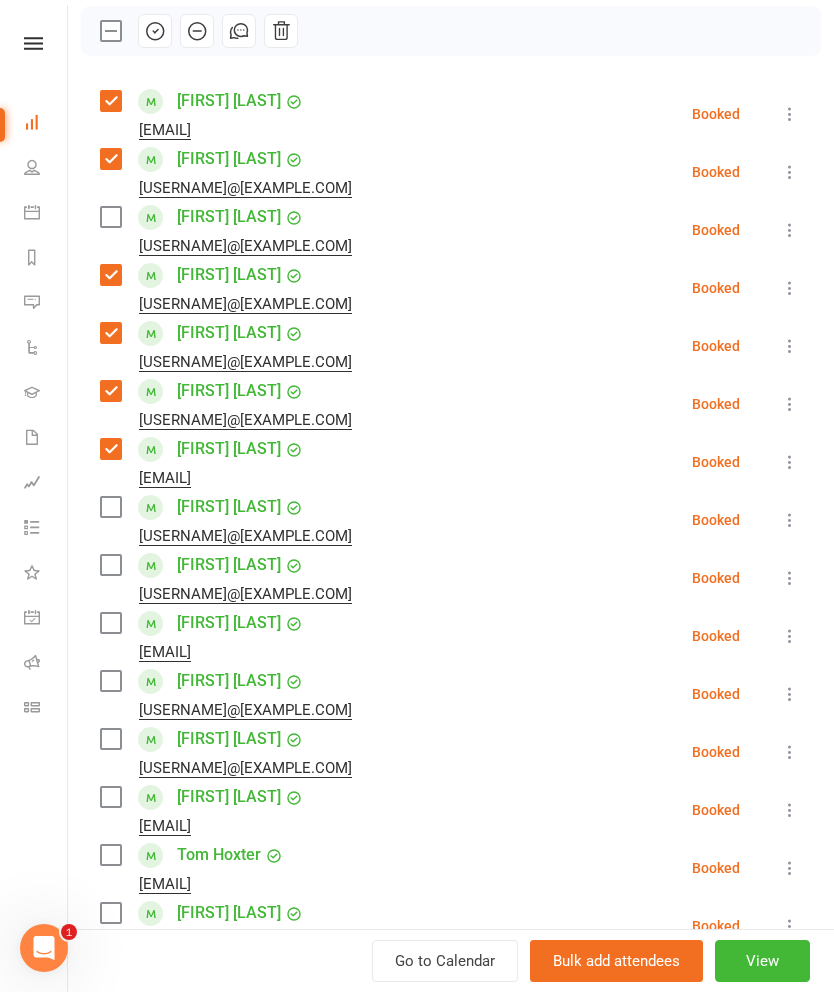 click at bounding box center [110, 565] 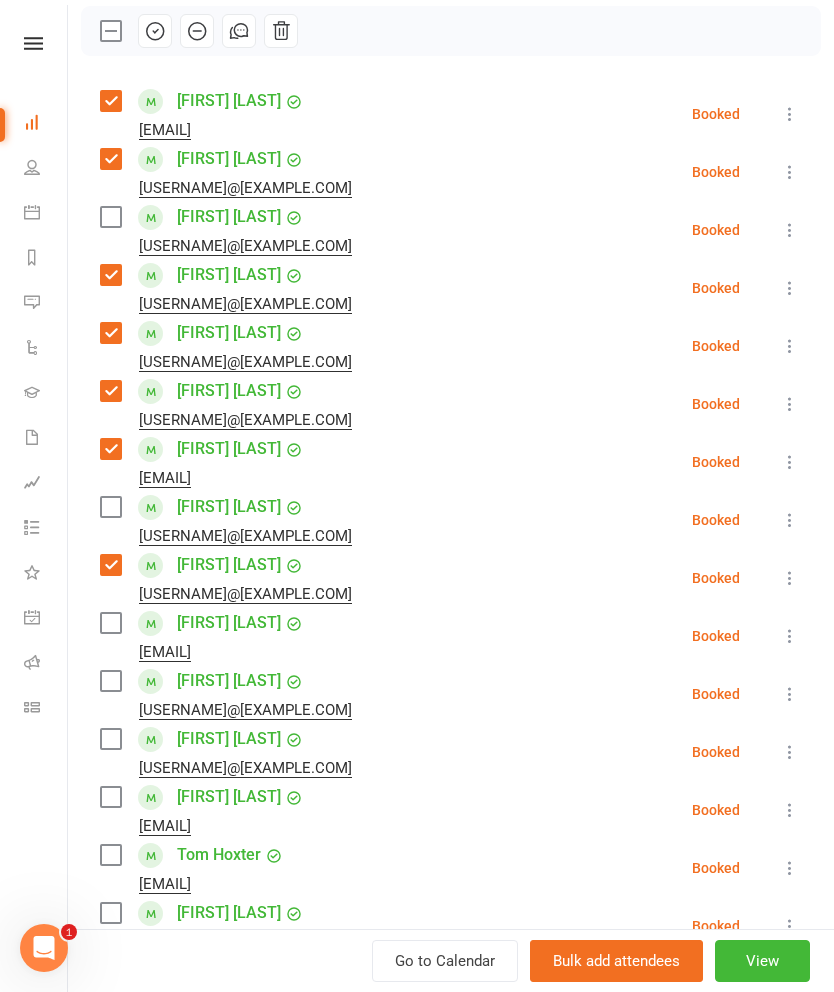 click at bounding box center (110, 623) 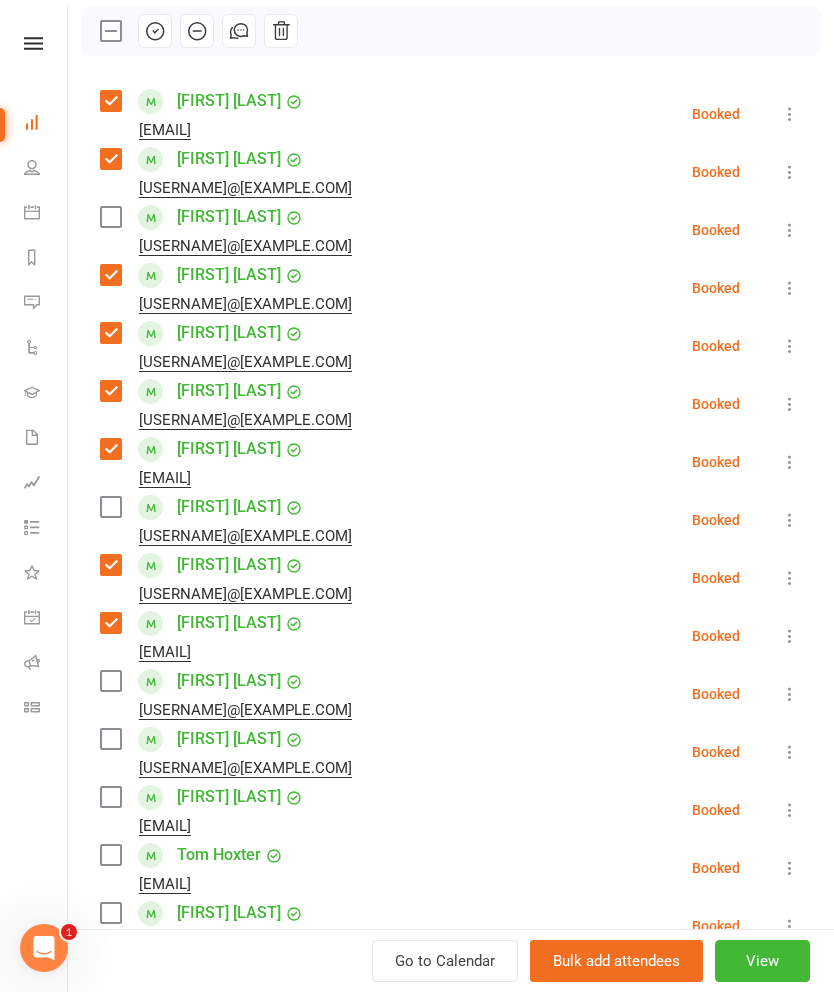 click on "Class kiosk mode  Roll call  4:30 PM - 5:30 PM, Monday, August, 4, 2025 with [PERSON]  at  Toowong Academy Upstairs  Attendees  32  places booked 19  places available Sort by  Last name  First name  Booking created    [FIRST] [LAST]  [EMAIL] Booked More info  Remove  Check in  Mark absent  Send message  All bookings for series    [FIRST] [LAST]  [EMAIL] Booked More info  Remove  Check in  Mark absent  Send message  All bookings for series    [FIRST] [LAST]  [EMAIL] Booked More info  Remove  Check in  Mark absent  Send message  All bookings for series    [FIRST] [LAST]  [EMAIL] Booked More info  Remove  Check in  Mark absent  Send message  All bookings for series    [FIRST] [LAST]  [EMAIL] Booked More info  Remove  Check in  Mark absent  Send message  All bookings for series    [FIRST] [LAST]  [EMAIL] Booked More info  Remove  Check in  Mark absent  Send message  All bookings for series    [FIRST] [LAST]  Booked Remove" at bounding box center (451, 1049) 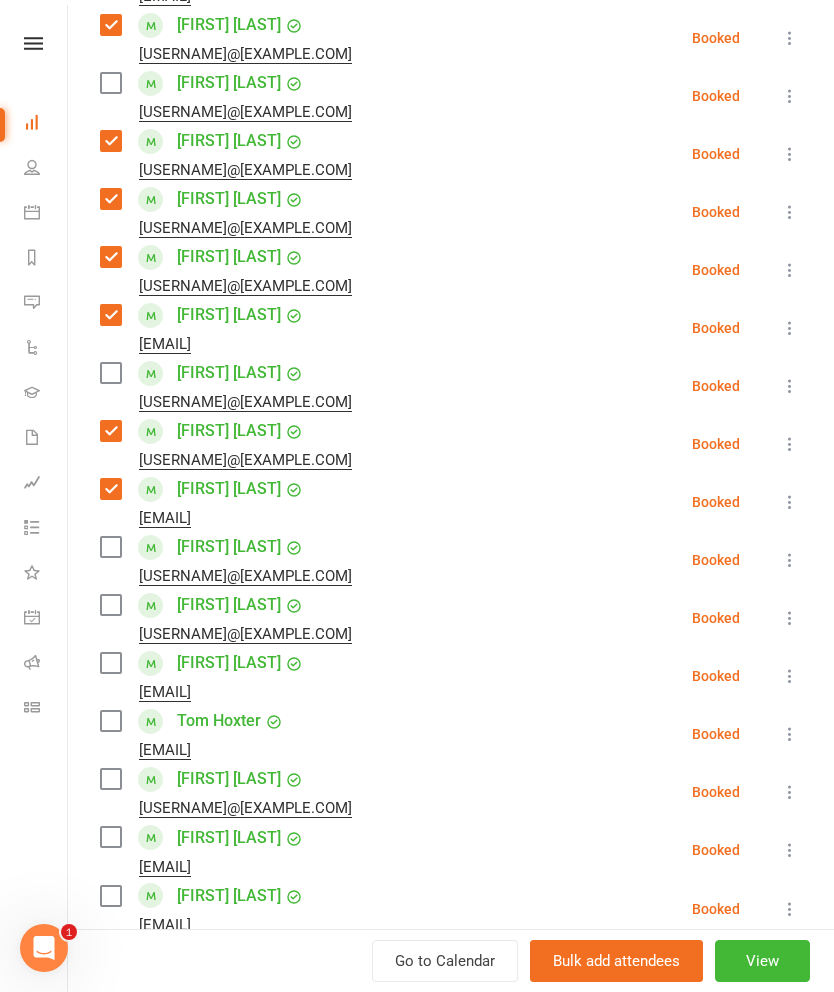 scroll, scrollTop: 419, scrollLeft: 0, axis: vertical 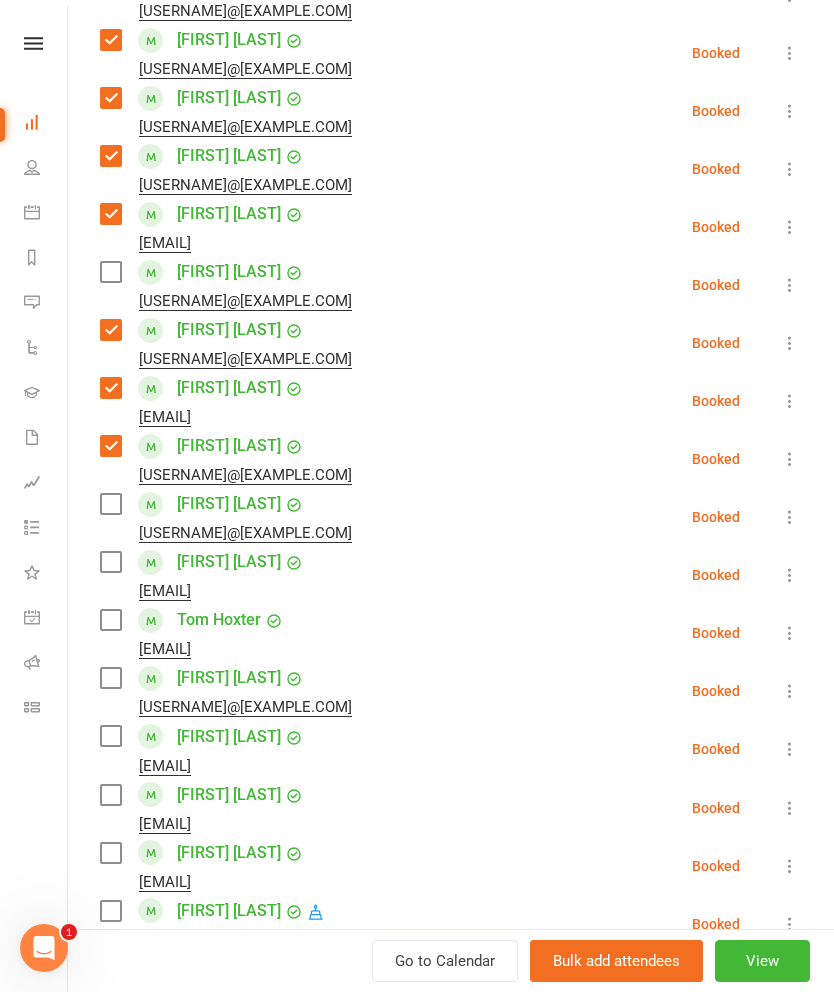 click at bounding box center (110, 562) 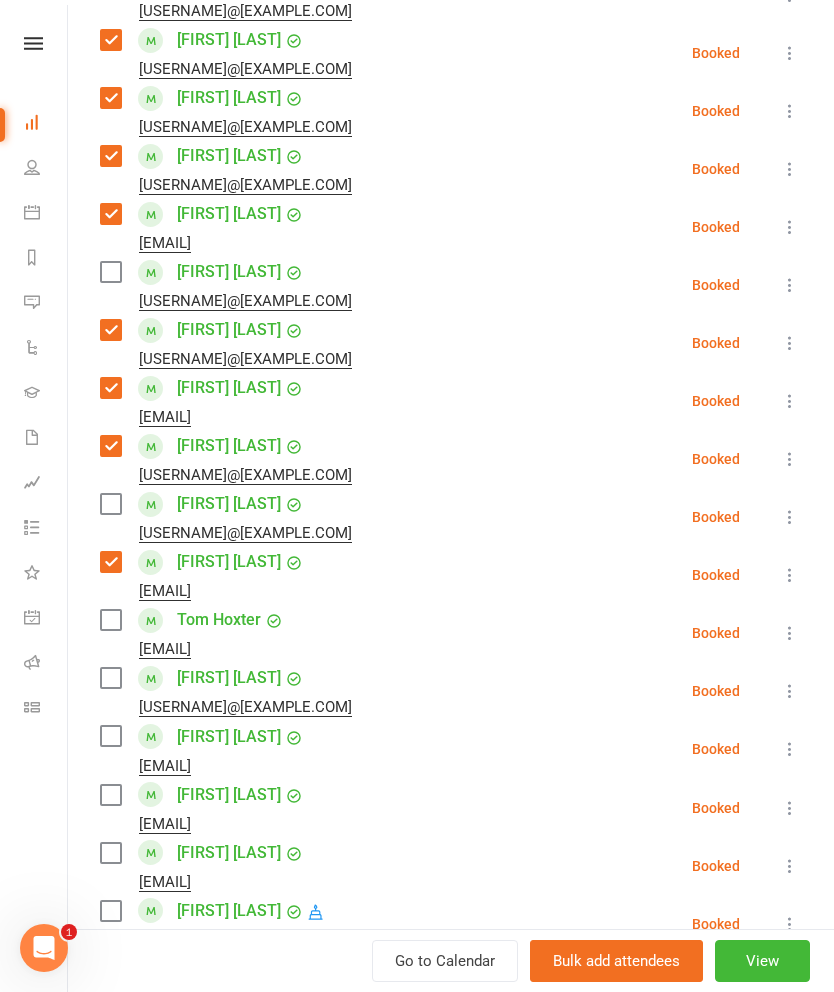 click at bounding box center [110, 620] 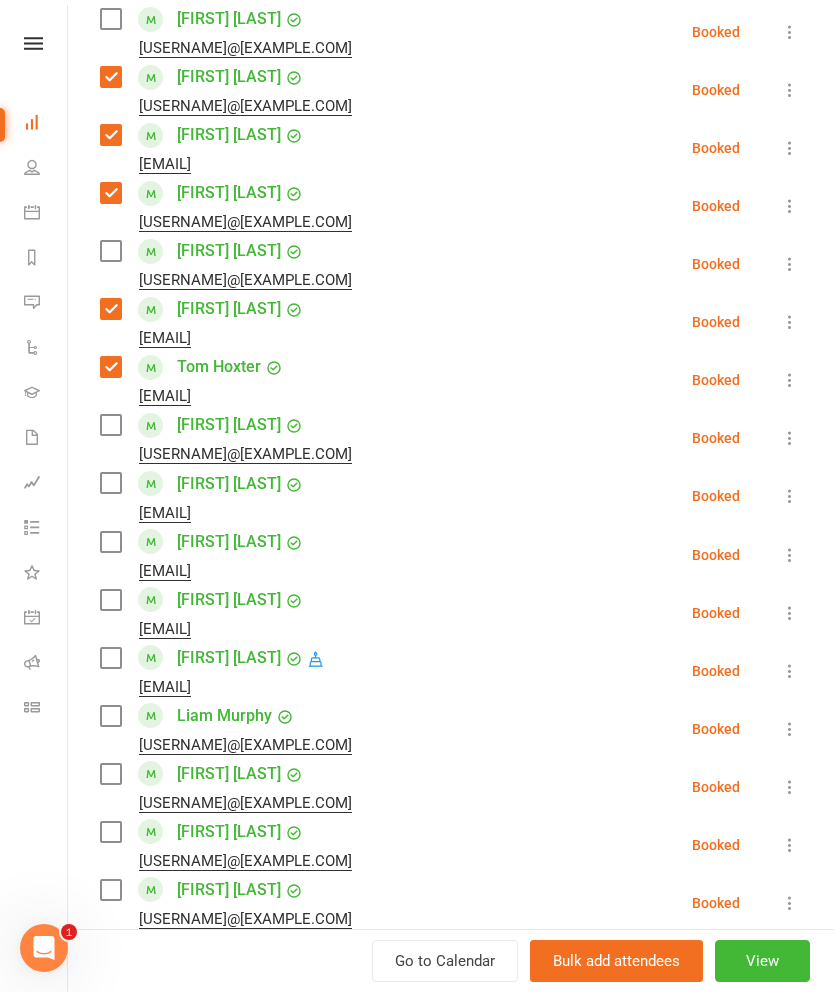 scroll, scrollTop: 774, scrollLeft: 0, axis: vertical 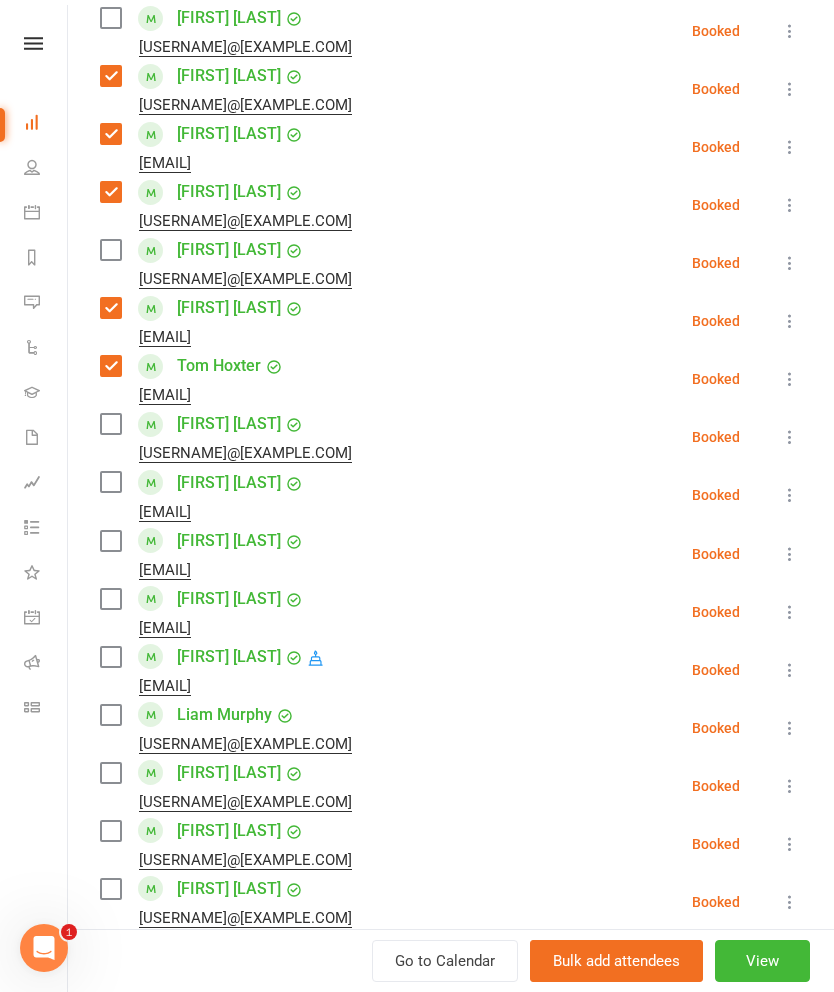 click at bounding box center (110, 657) 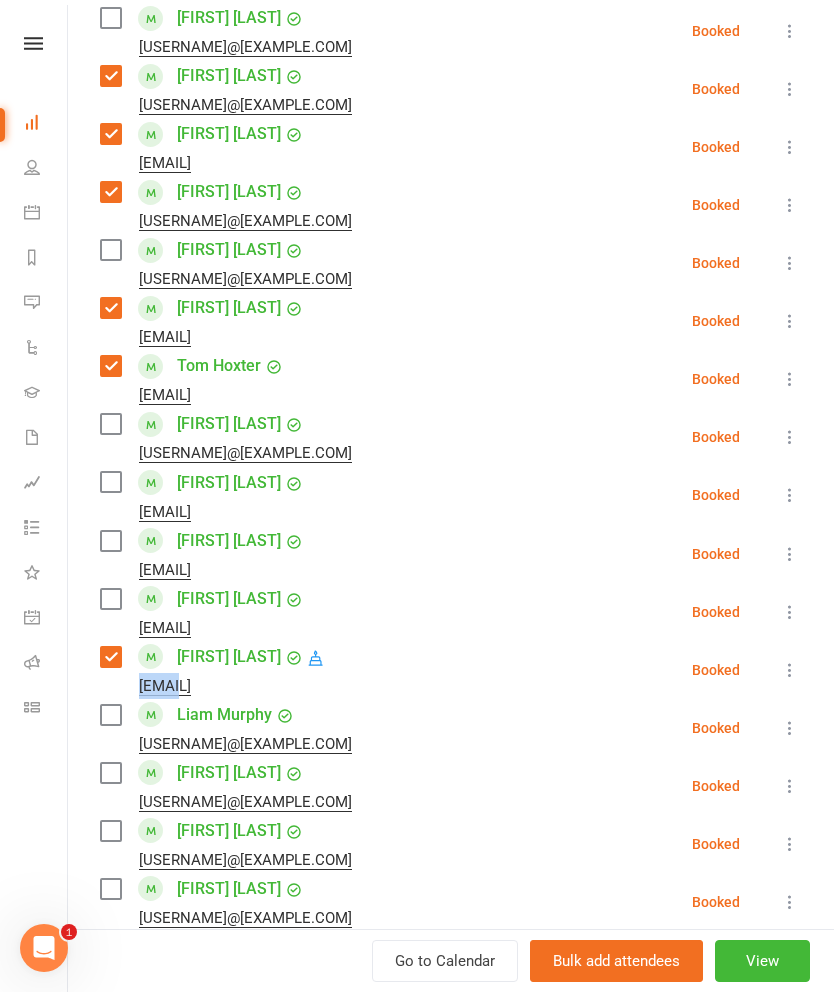 click on "Class kiosk mode  Roll call  4:30 PM - 5:30 PM, Monday, August, 4, 2025 with [PERSON]  at  Toowong Academy Upstairs  Attendees  32  places booked 19  places available Sort by  Last name  First name  Booking created    [FIRST] [LAST]  [EMAIL] Booked More info  Remove  Check in  Mark absent  Send message  All bookings for series    [FIRST] [LAST]  [EMAIL] Booked More info  Remove  Check in  Mark absent  Send message  All bookings for series    [FIRST] [LAST]  [EMAIL] Booked More info  Remove  Check in  Mark absent  Send message  All bookings for series    [FIRST] [LAST]  [EMAIL] Booked More info  Remove  Check in  Mark absent  Send message  All bookings for series    [FIRST] [LAST]  [EMAIL] Booked More info  Remove  Check in  Mark absent  Send message  All bookings for series    [FIRST] [LAST]  [EMAIL] Booked More info  Remove  Check in  Mark absent  Send message  All bookings for series    [FIRST] [LAST]  Booked Remove" at bounding box center (451, 560) 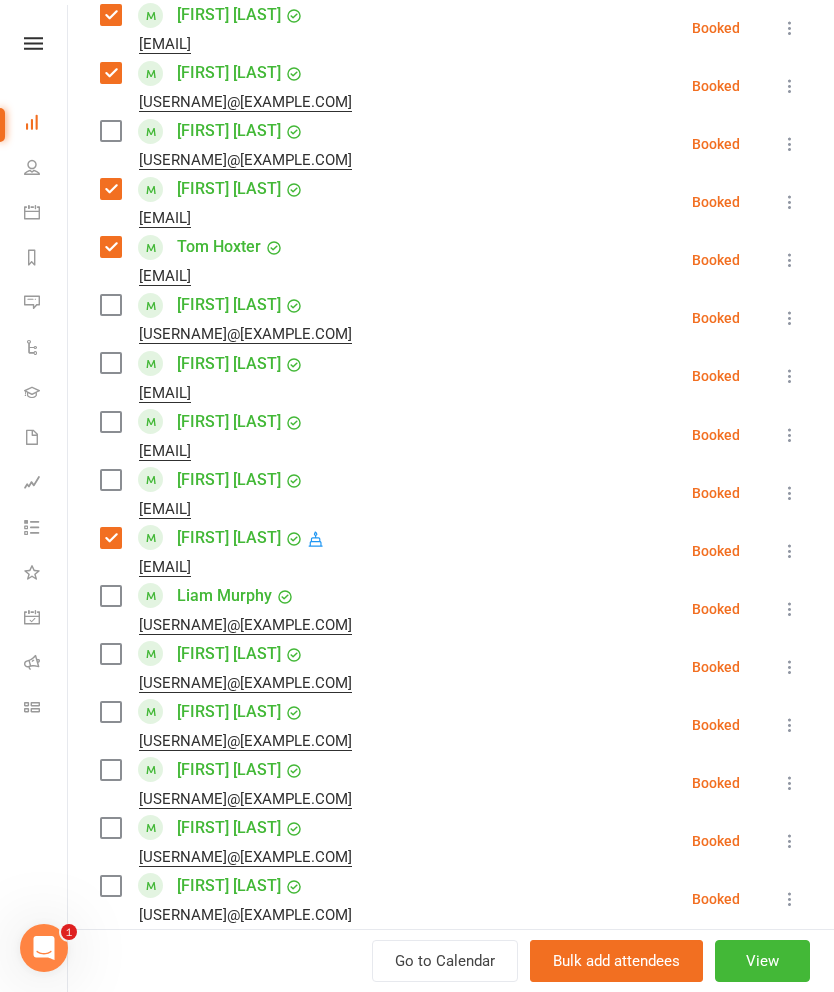 scroll, scrollTop: 903, scrollLeft: 0, axis: vertical 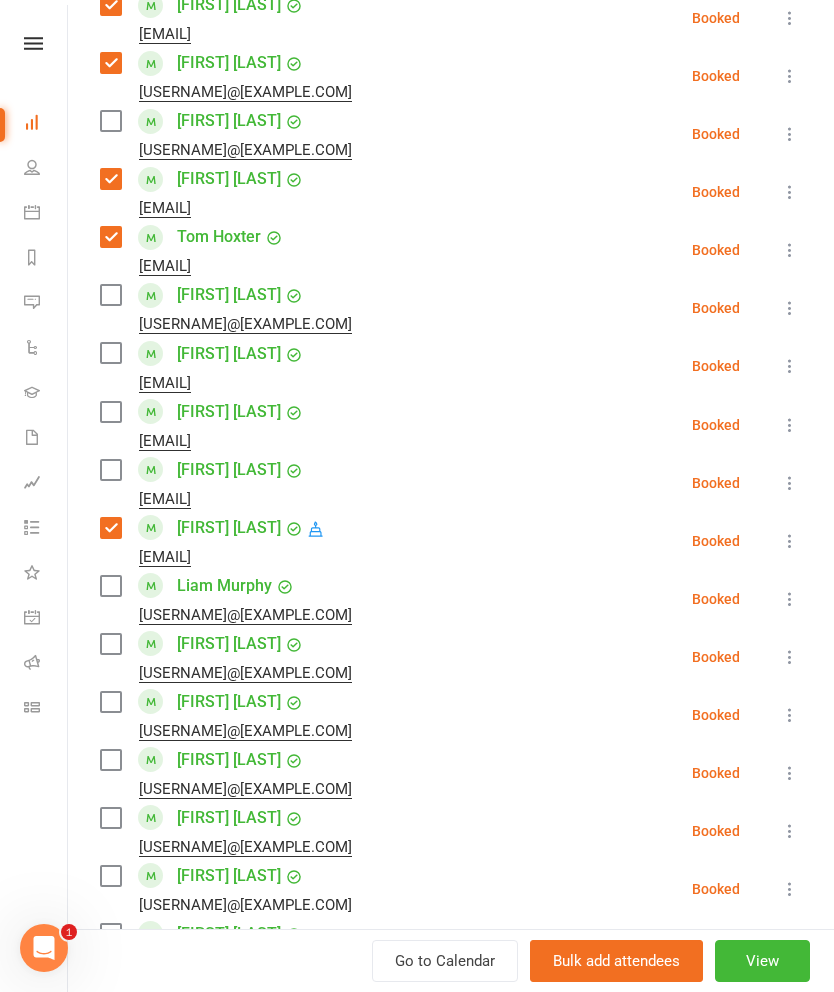 click at bounding box center (110, 586) 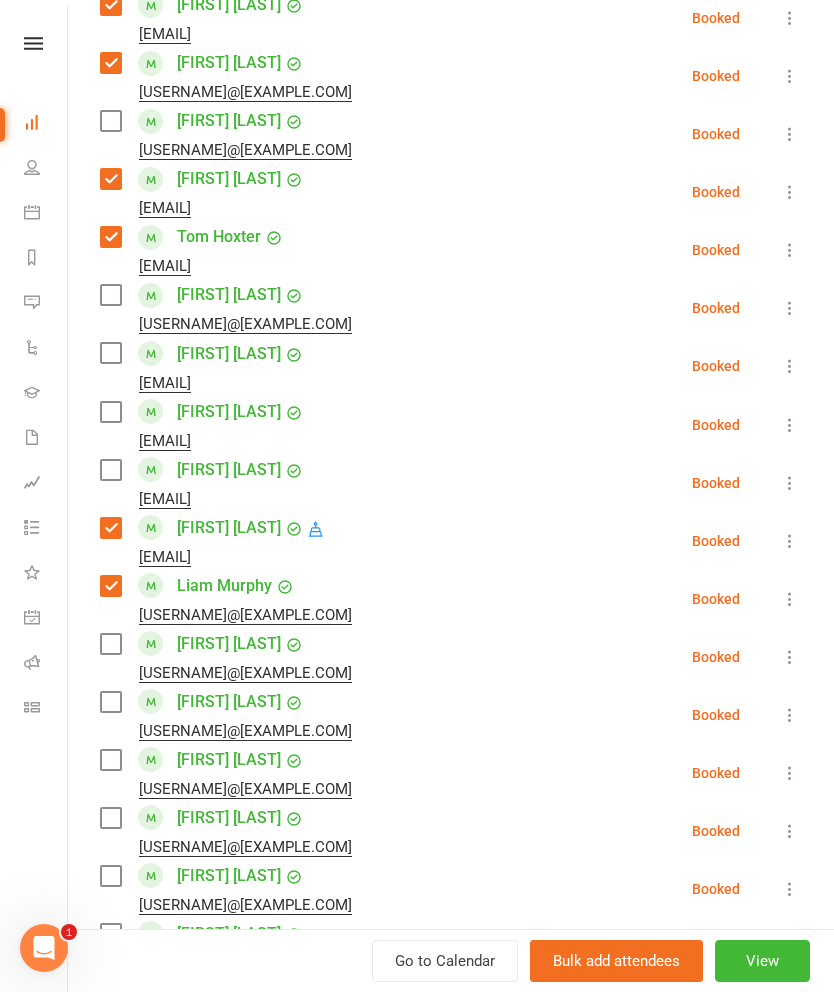 click at bounding box center [110, 644] 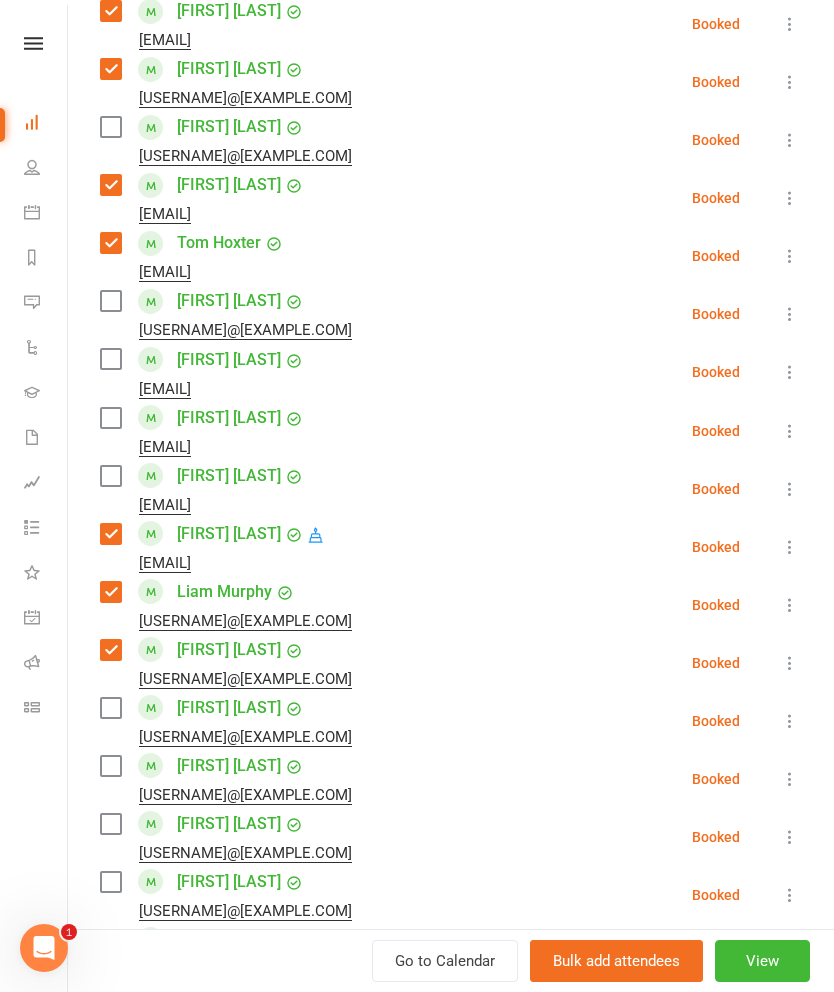 scroll, scrollTop: 896, scrollLeft: 0, axis: vertical 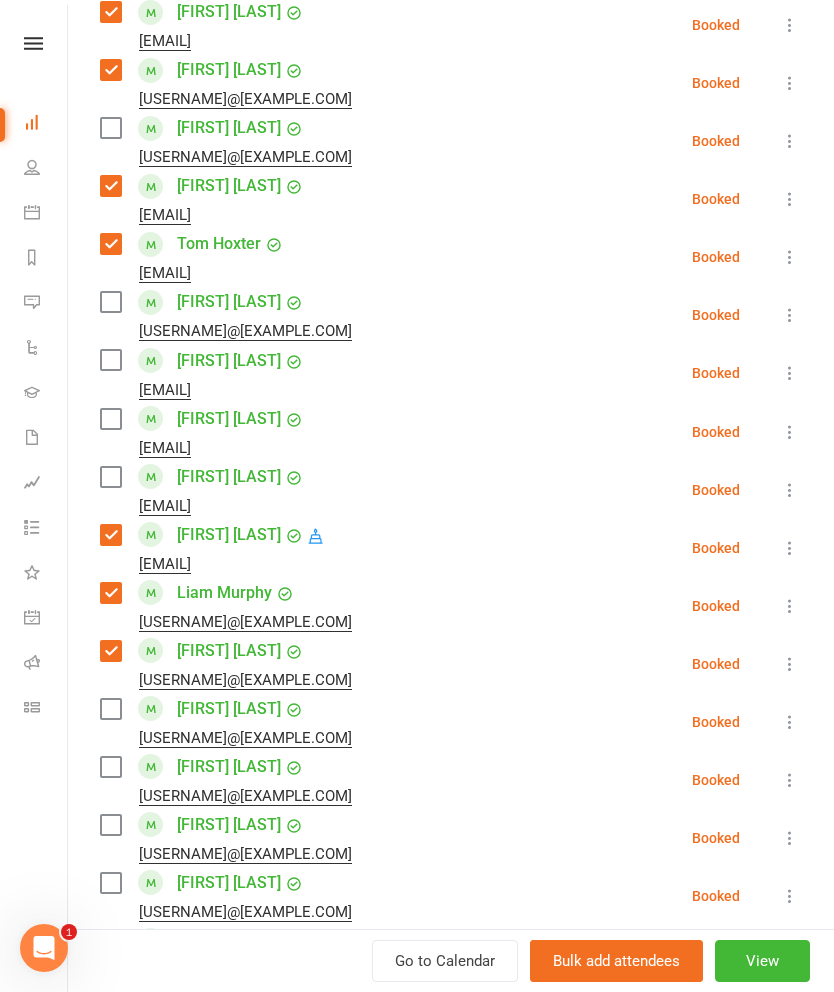 click at bounding box center (110, 767) 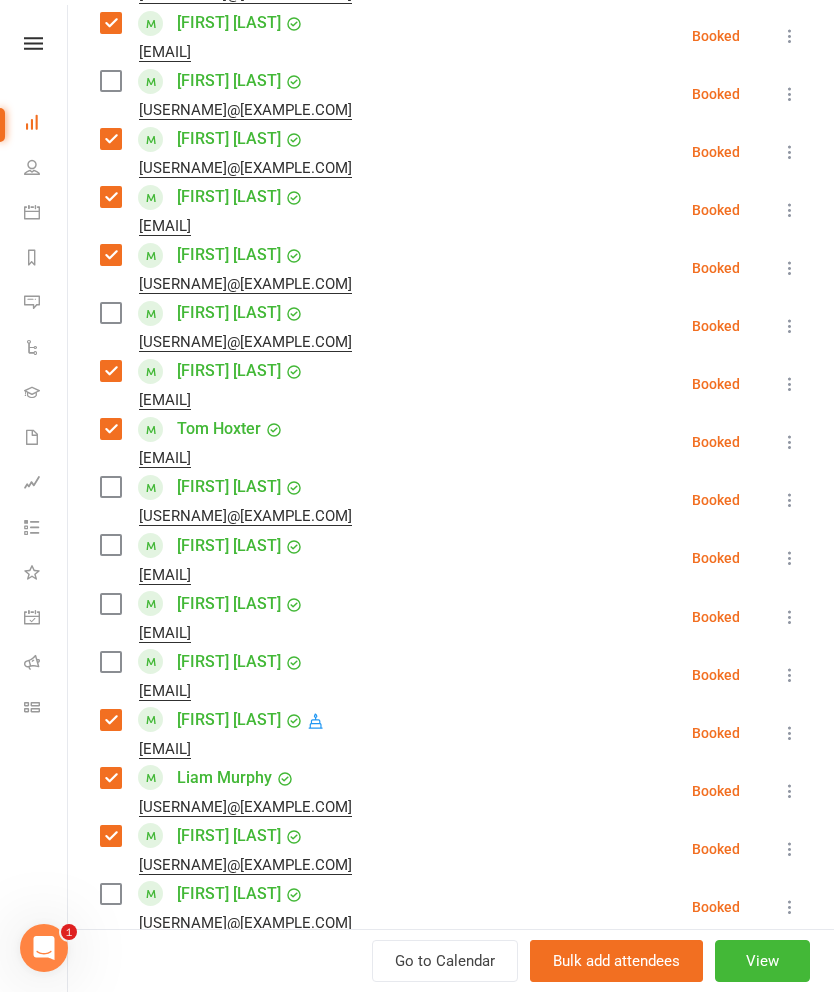 scroll, scrollTop: 665, scrollLeft: 0, axis: vertical 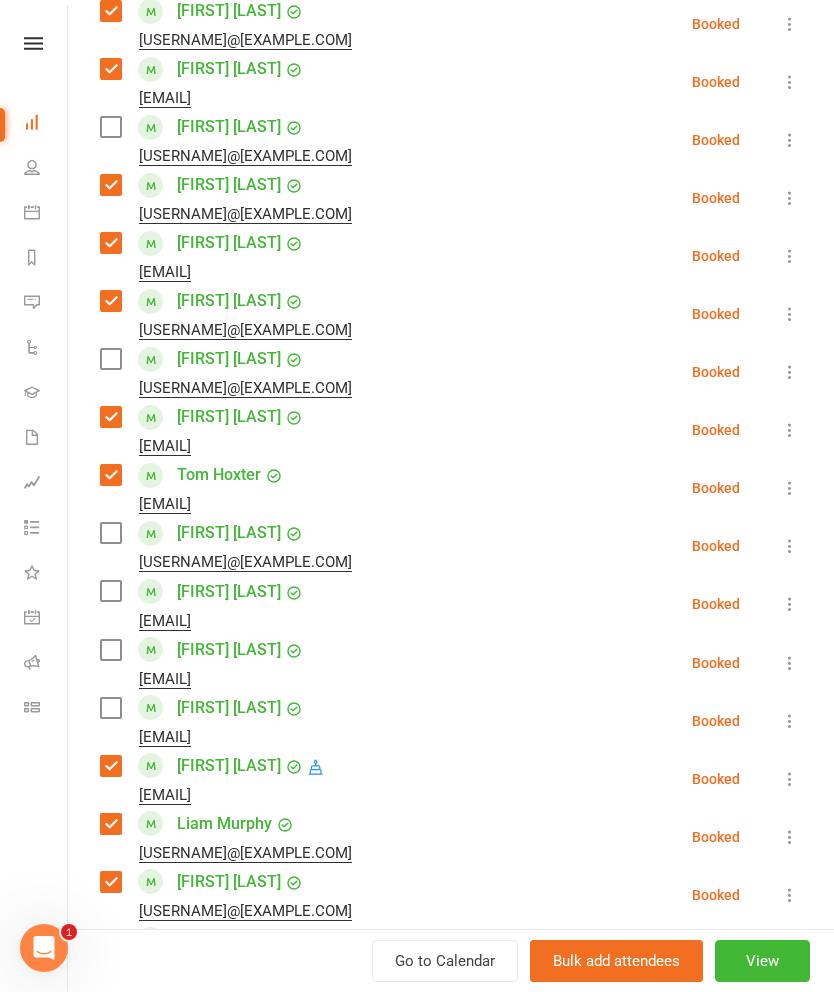 click on "[EMAIL]" at bounding box center (206, 737) 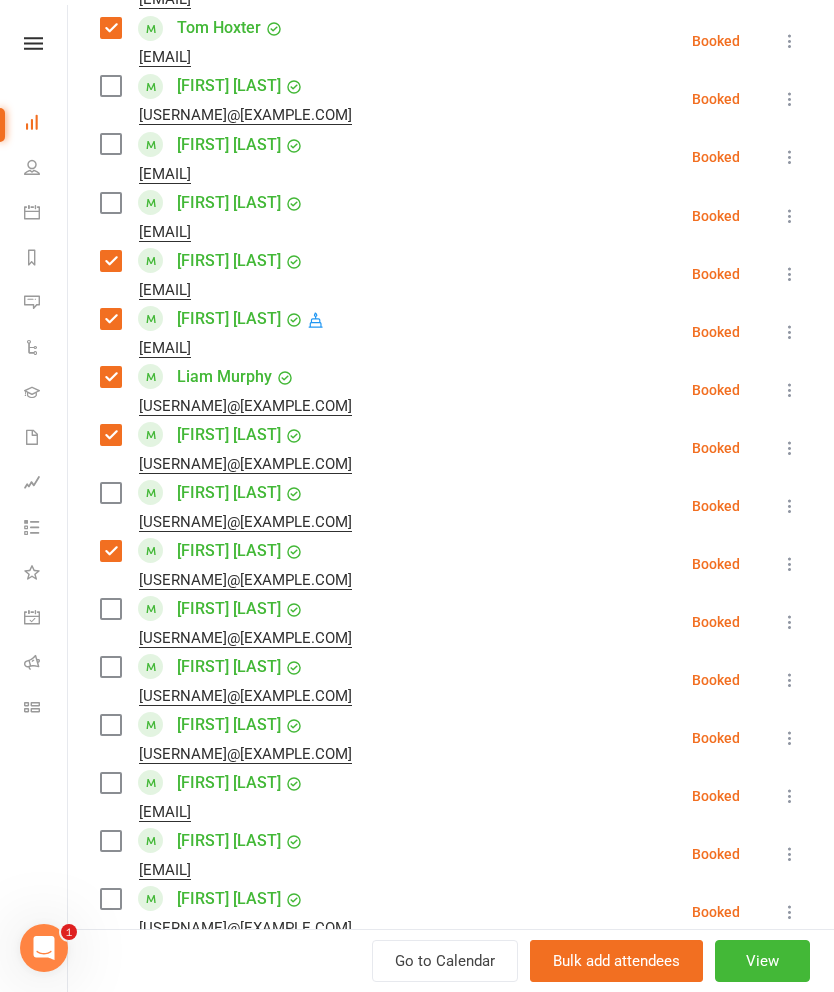 scroll, scrollTop: 1111, scrollLeft: 0, axis: vertical 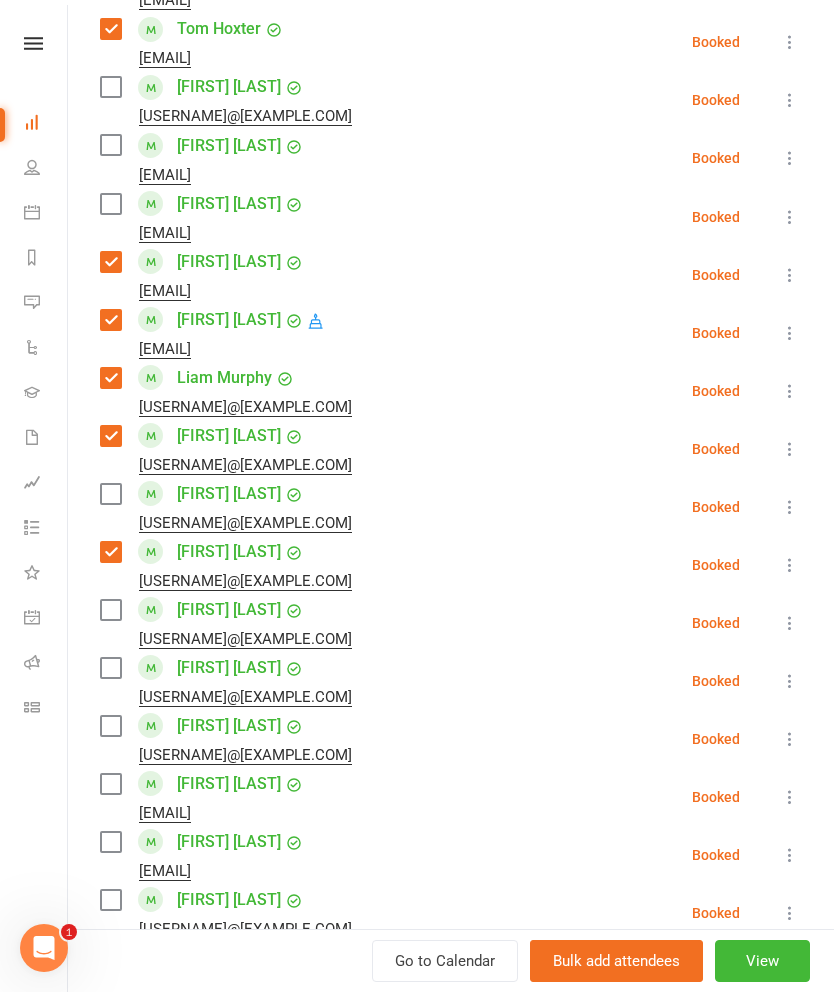 click at bounding box center (110, 494) 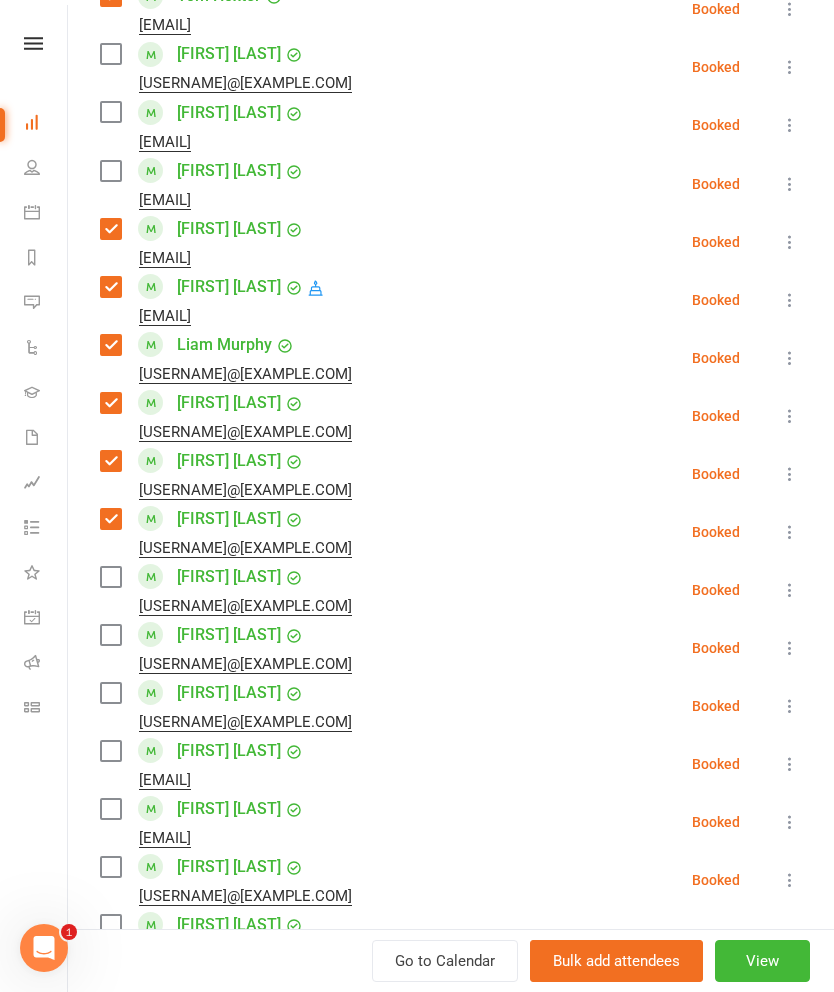 scroll, scrollTop: 1152, scrollLeft: 0, axis: vertical 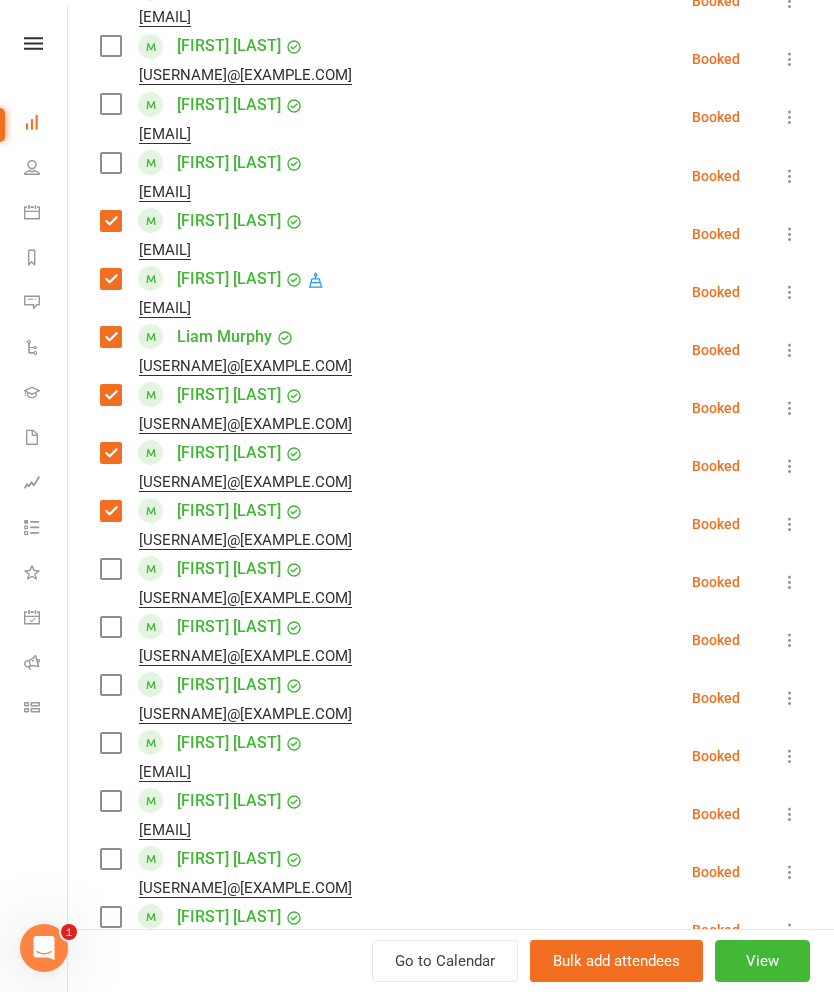 click at bounding box center [110, 685] 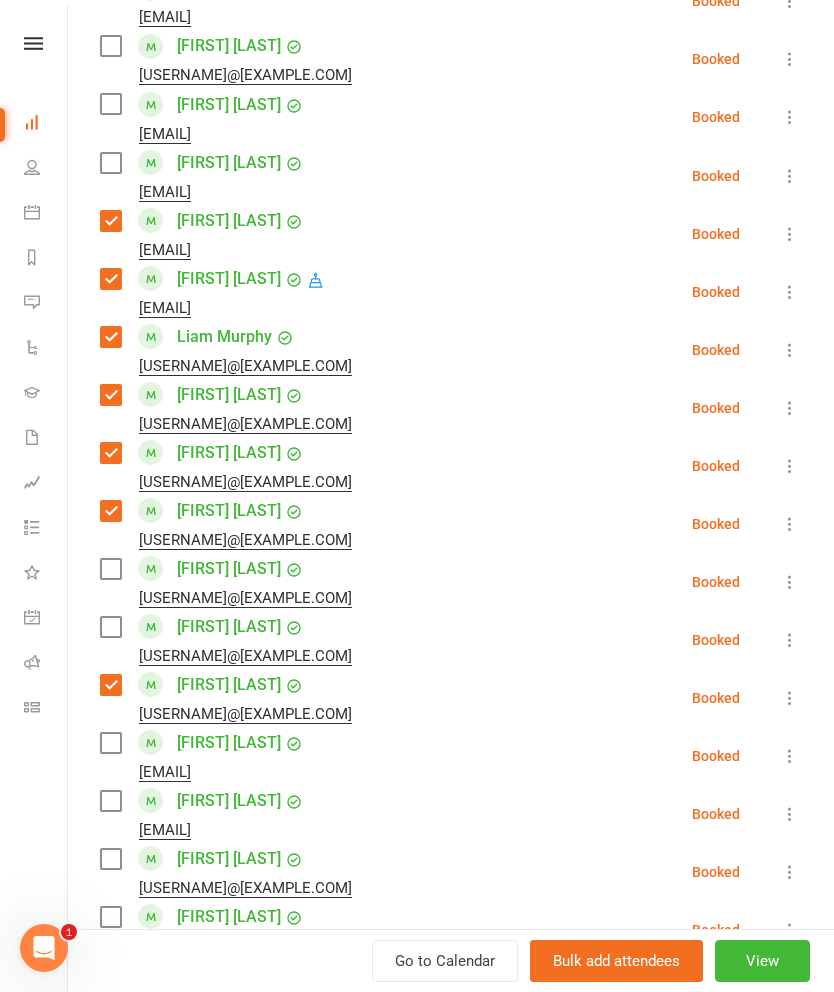 click at bounding box center [110, 743] 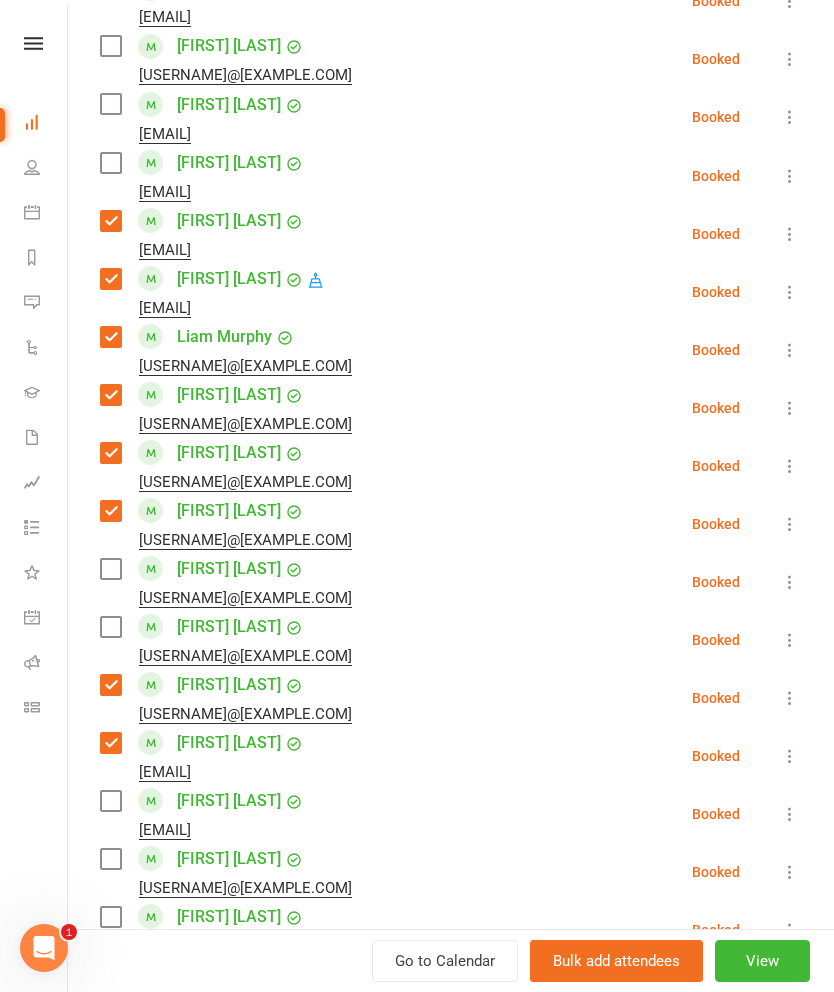click at bounding box center [110, 801] 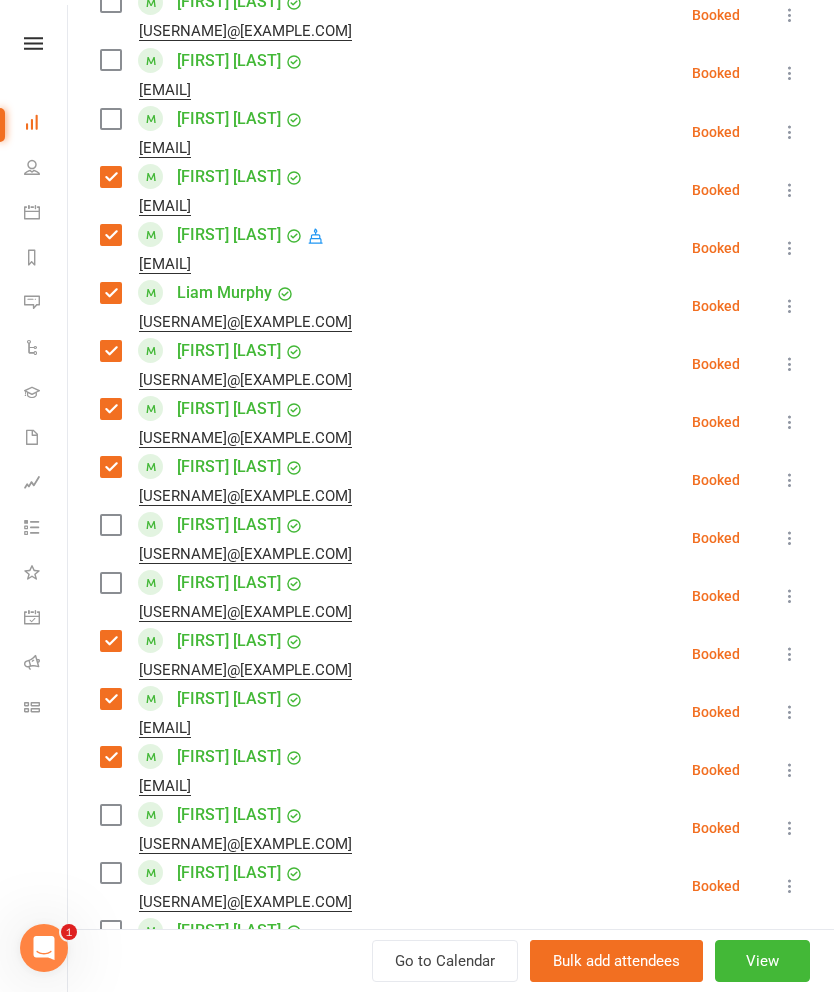 scroll, scrollTop: 1195, scrollLeft: 0, axis: vertical 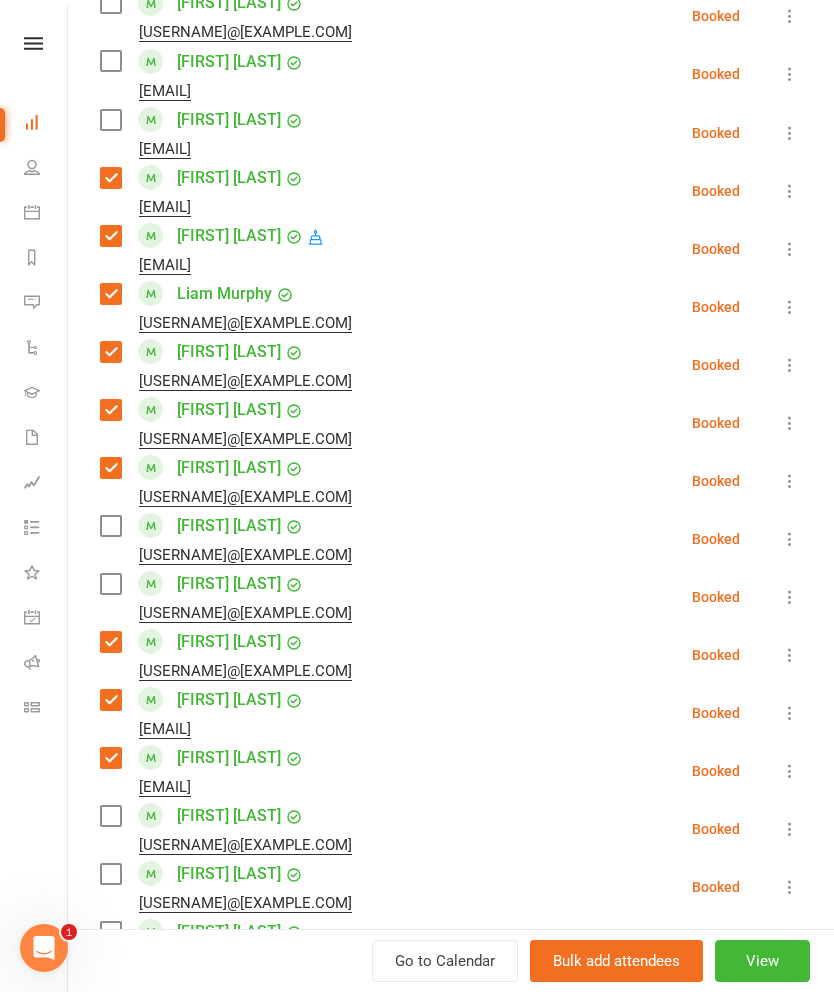 click at bounding box center (110, 816) 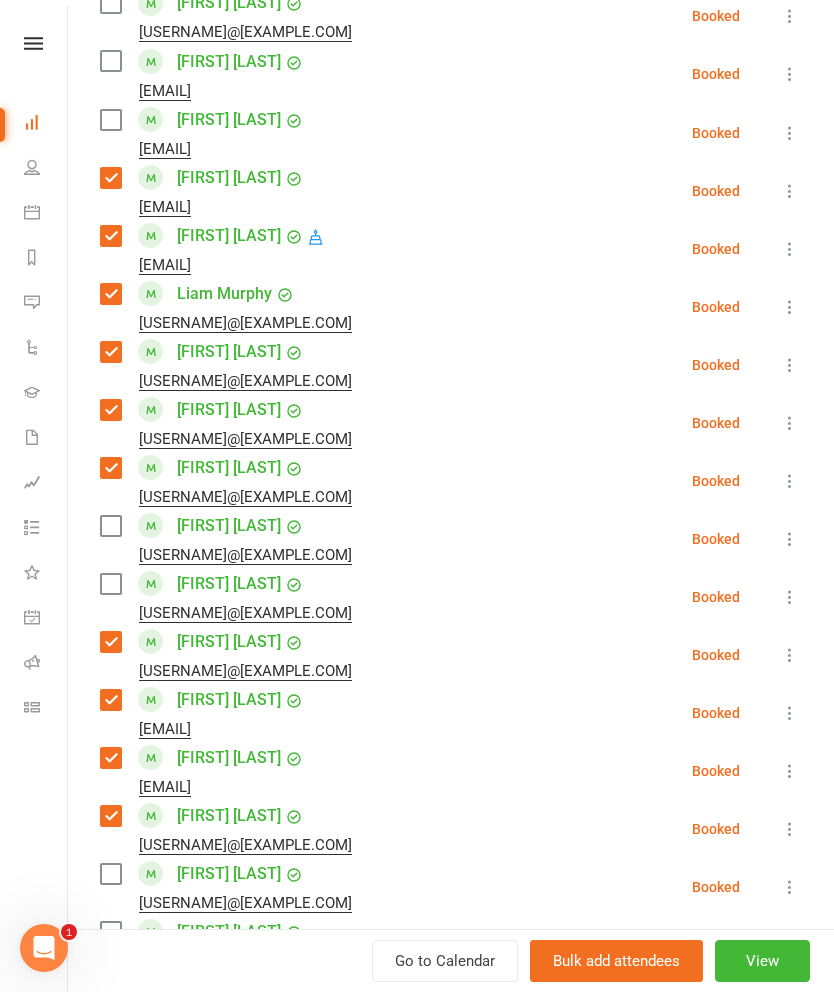 click at bounding box center (110, 874) 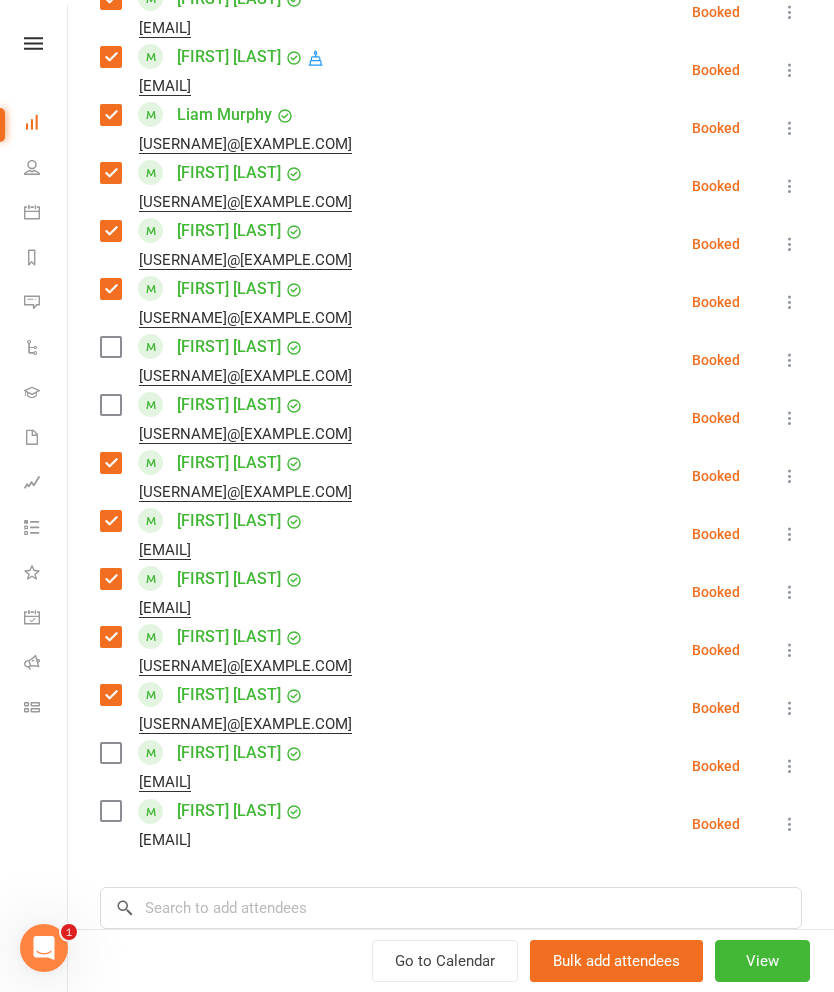 scroll, scrollTop: 1403, scrollLeft: 0, axis: vertical 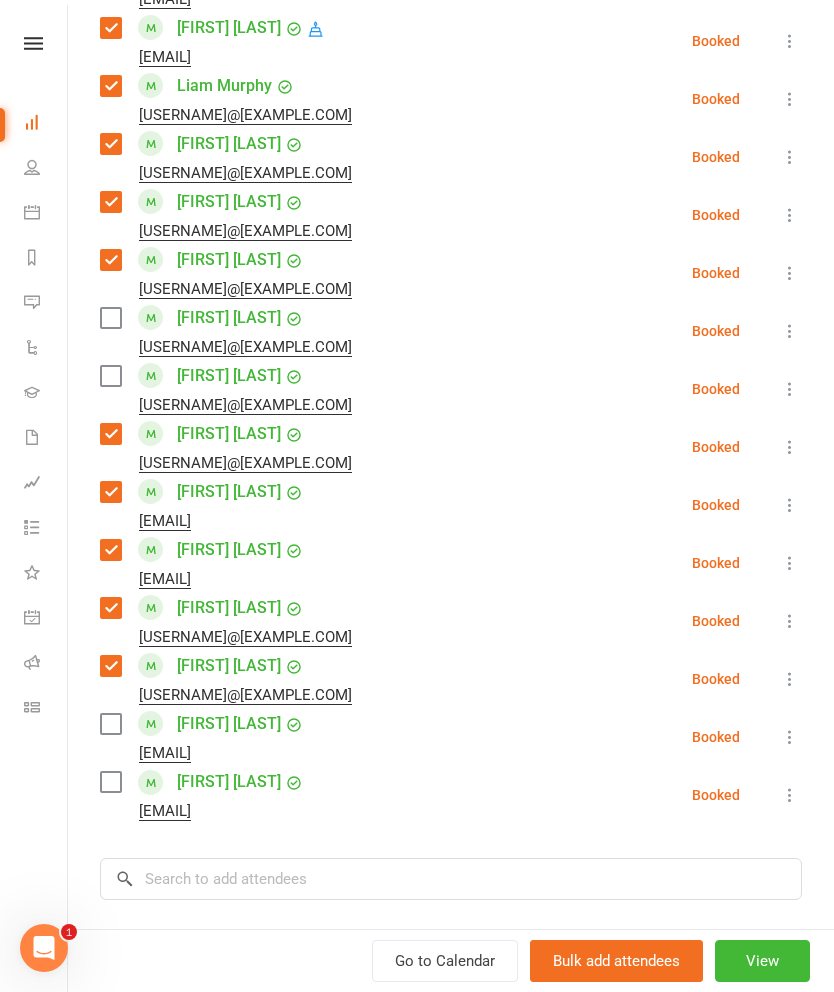 click at bounding box center (110, 724) 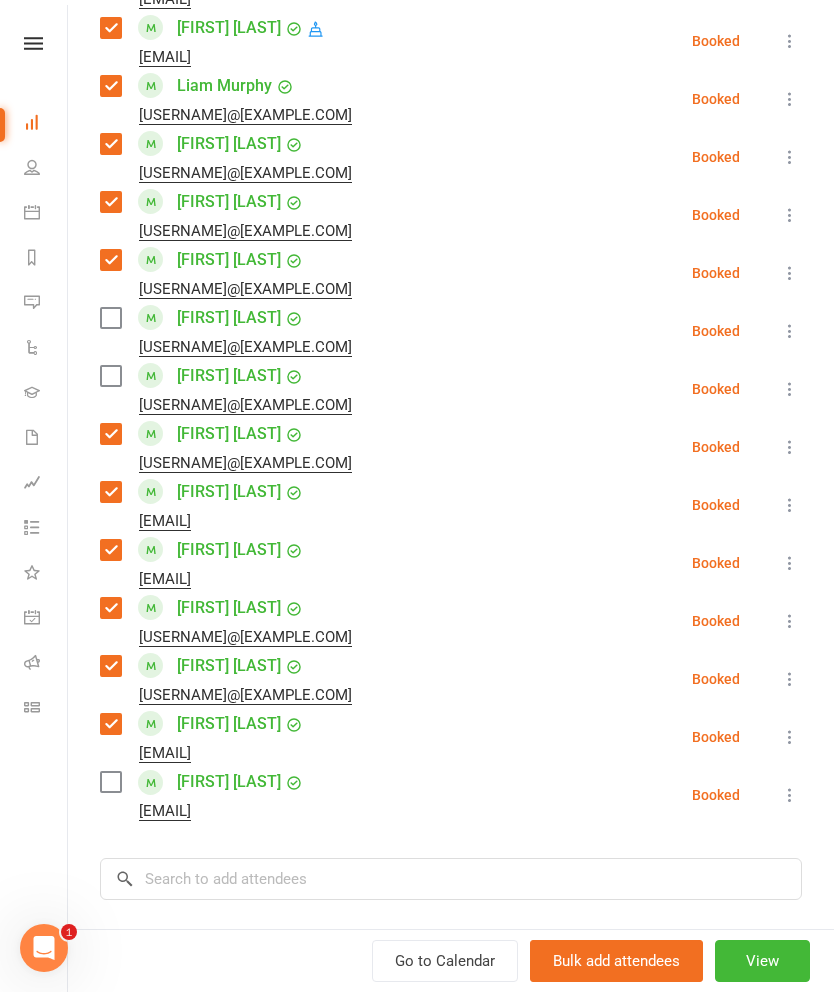click at bounding box center [110, 782] 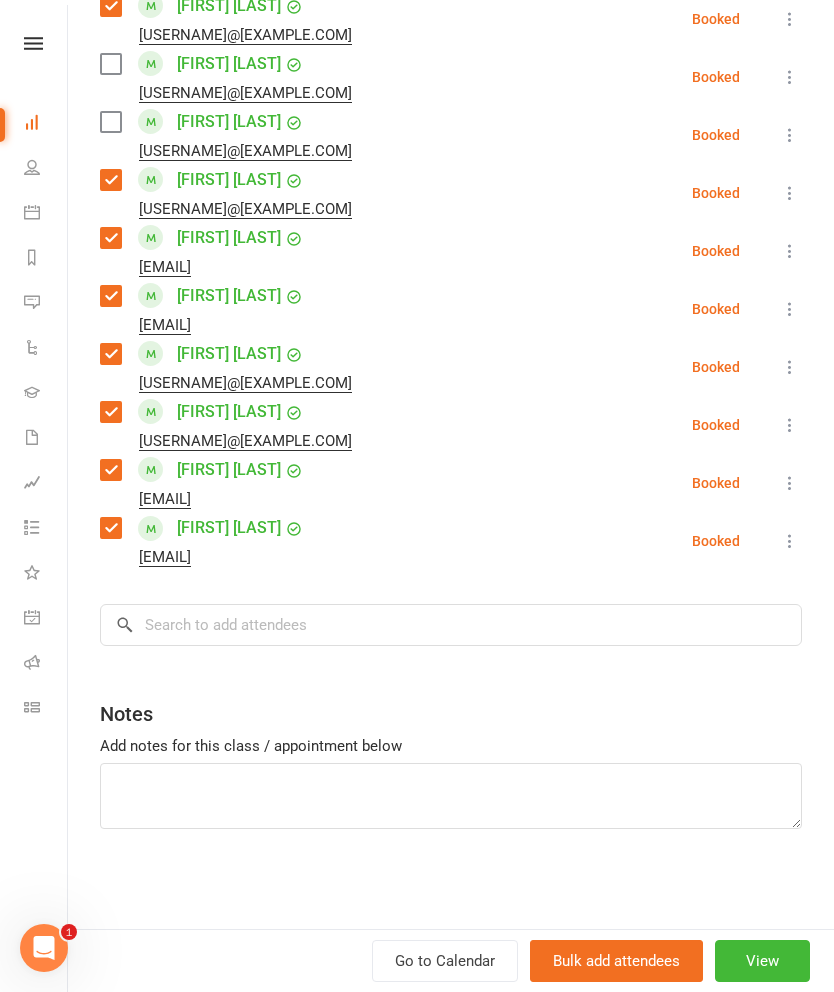 scroll, scrollTop: 1657, scrollLeft: 0, axis: vertical 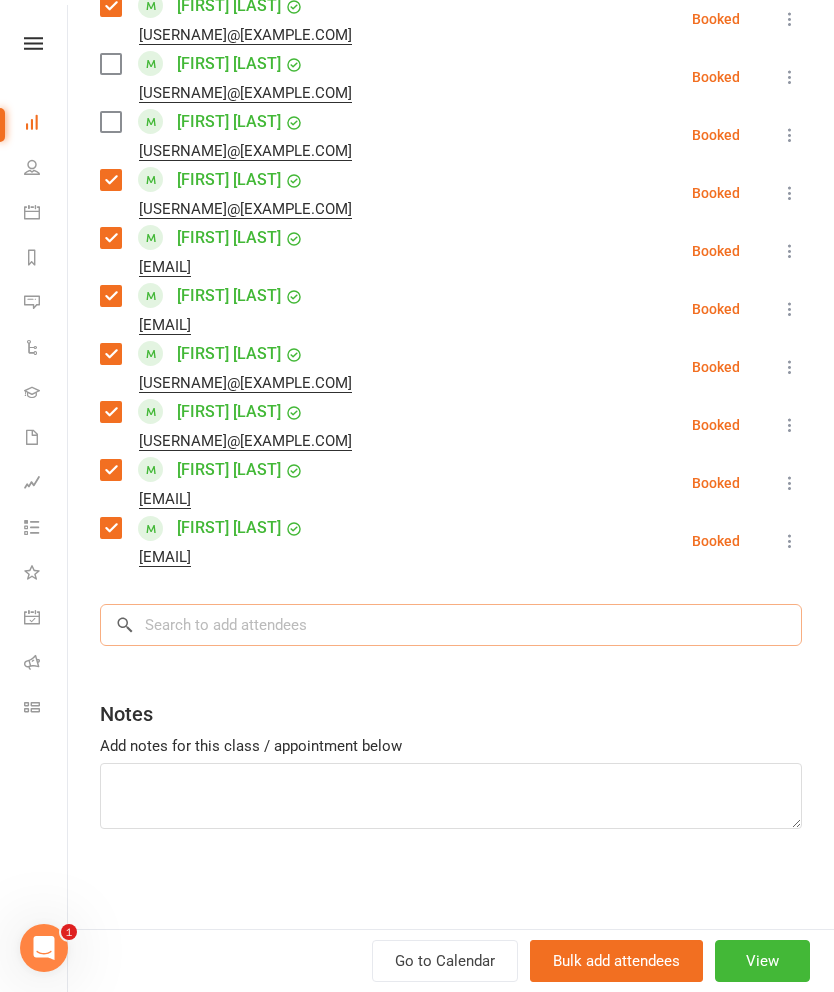 click at bounding box center (451, 625) 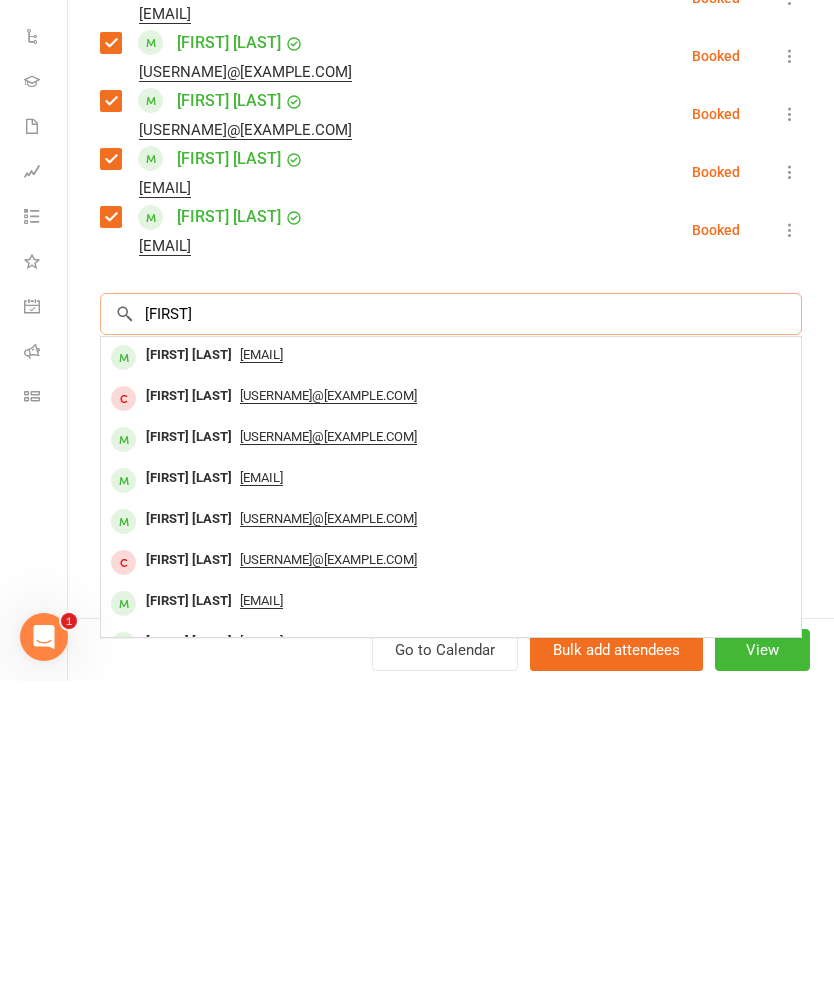 type on "[FIRST]" 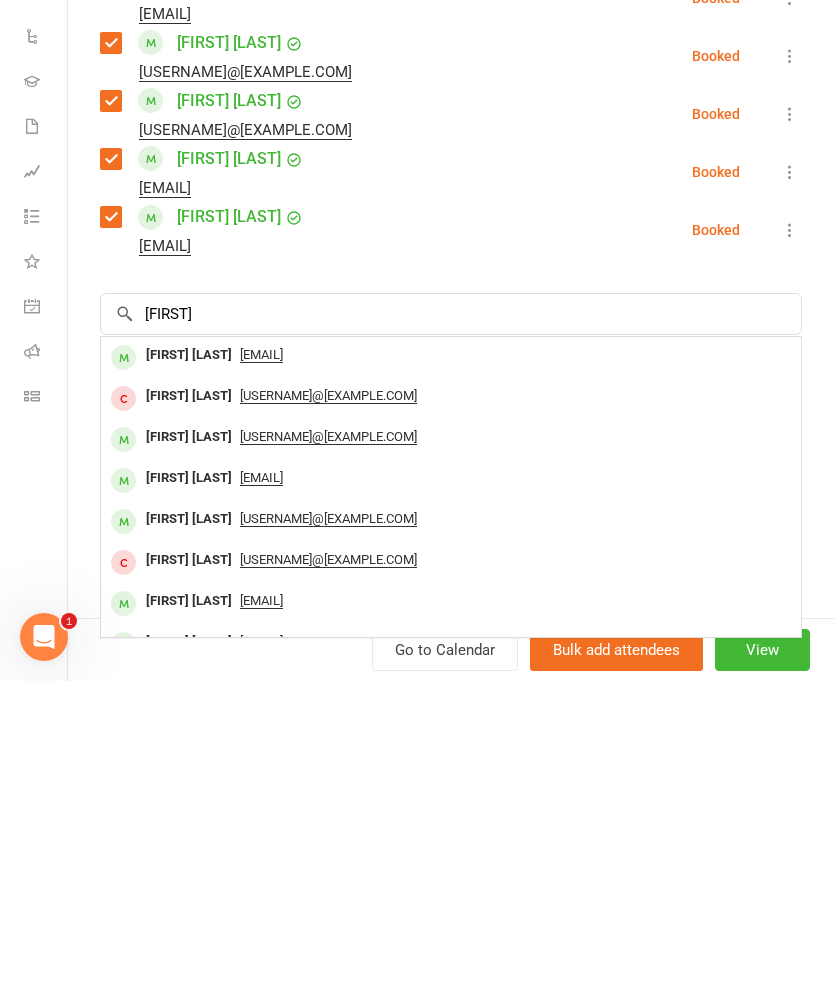 click on "[FIRST] [LAST]" at bounding box center (189, 830) 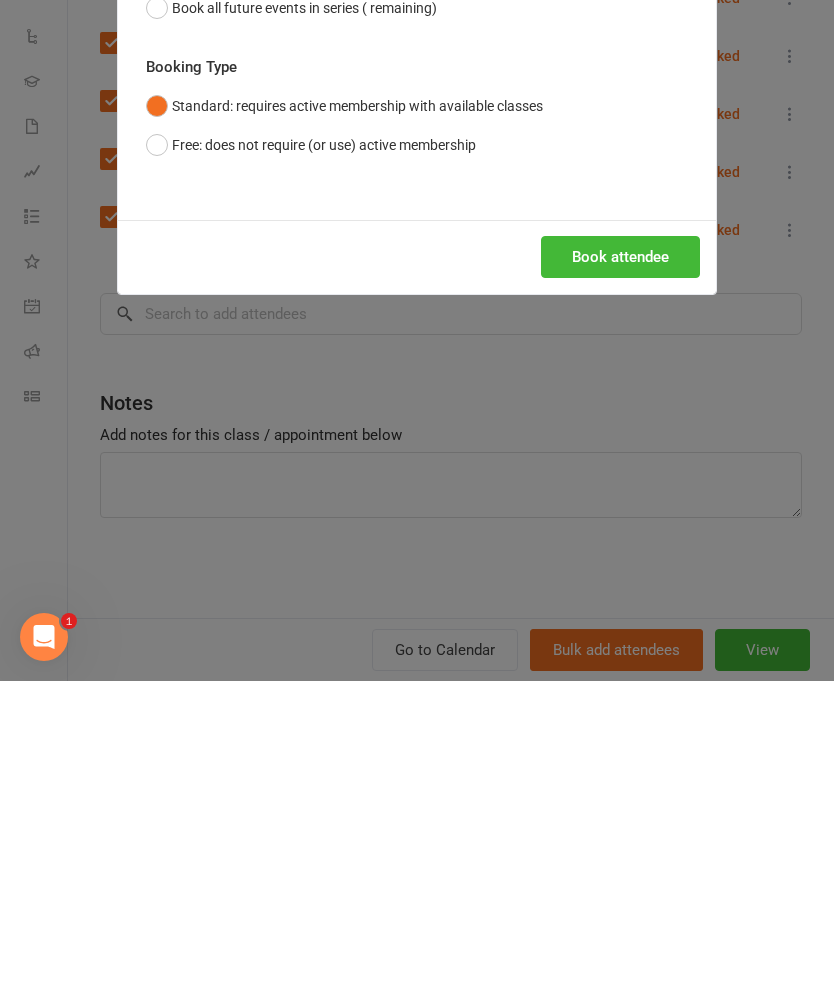 scroll, scrollTop: 311, scrollLeft: 0, axis: vertical 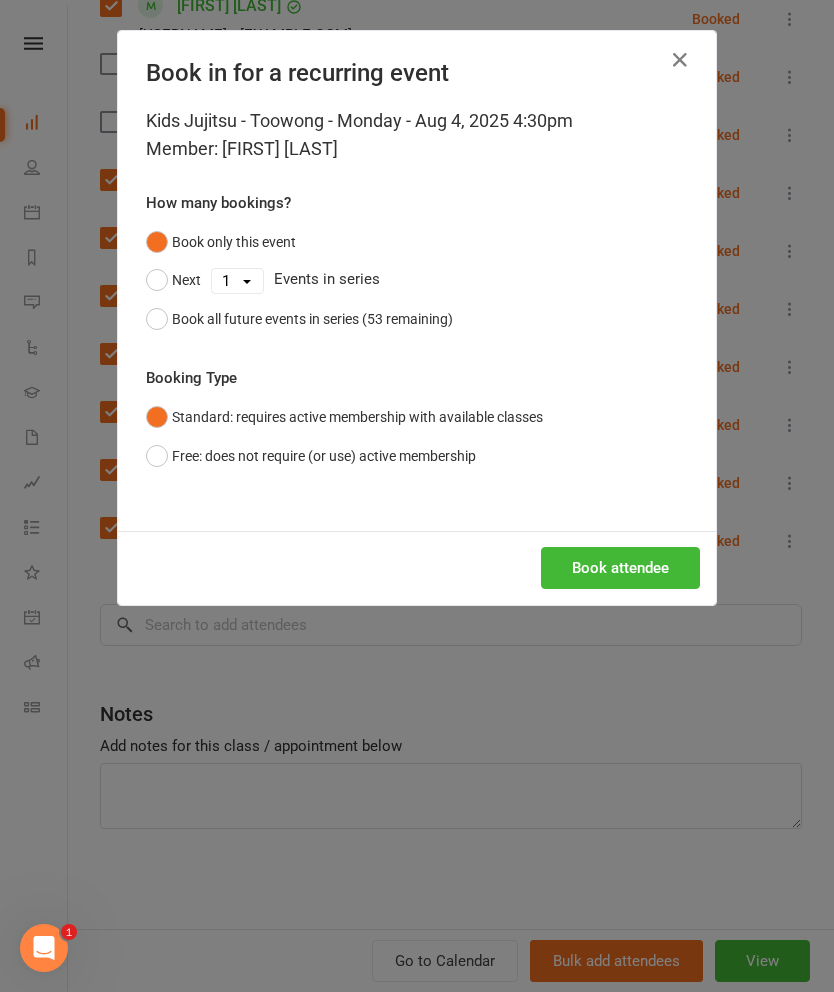 click on "Book attendee" at bounding box center (620, 568) 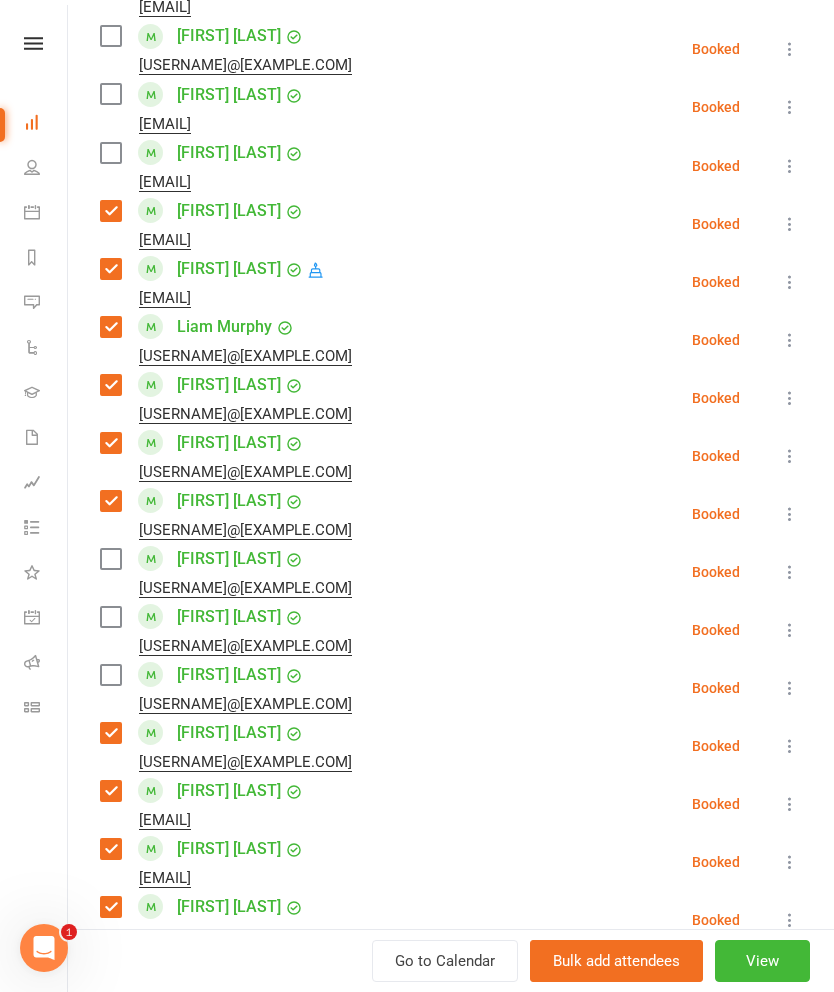 scroll, scrollTop: 1209, scrollLeft: 0, axis: vertical 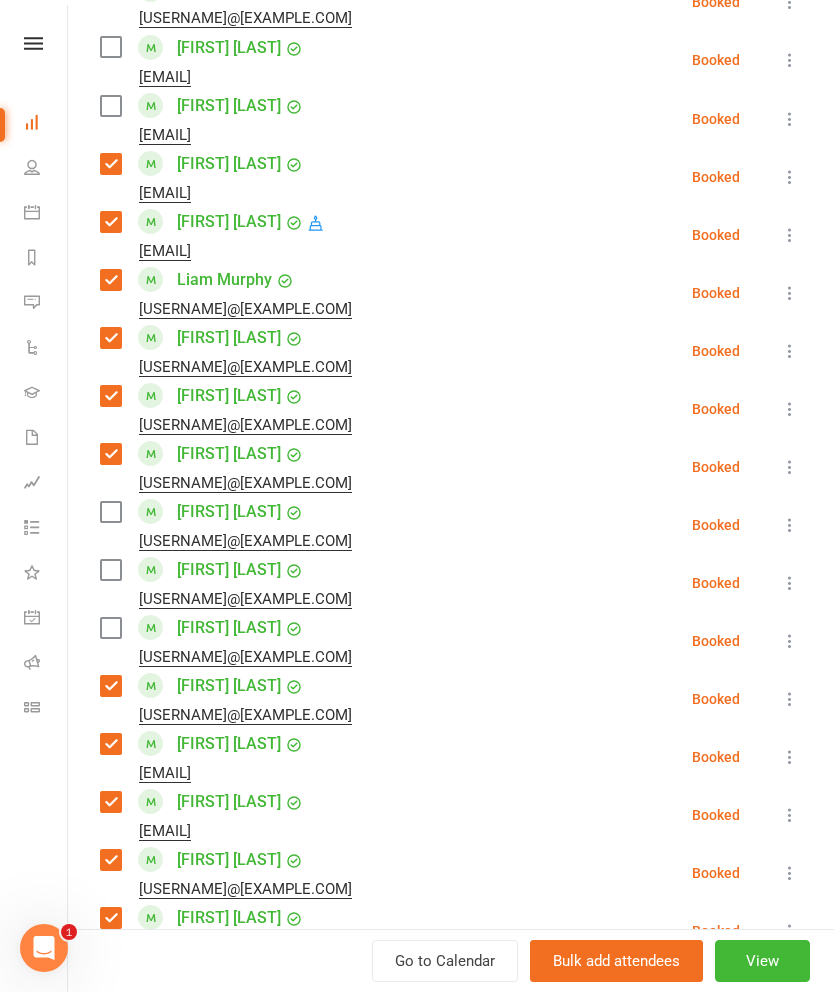 click at bounding box center (110, 628) 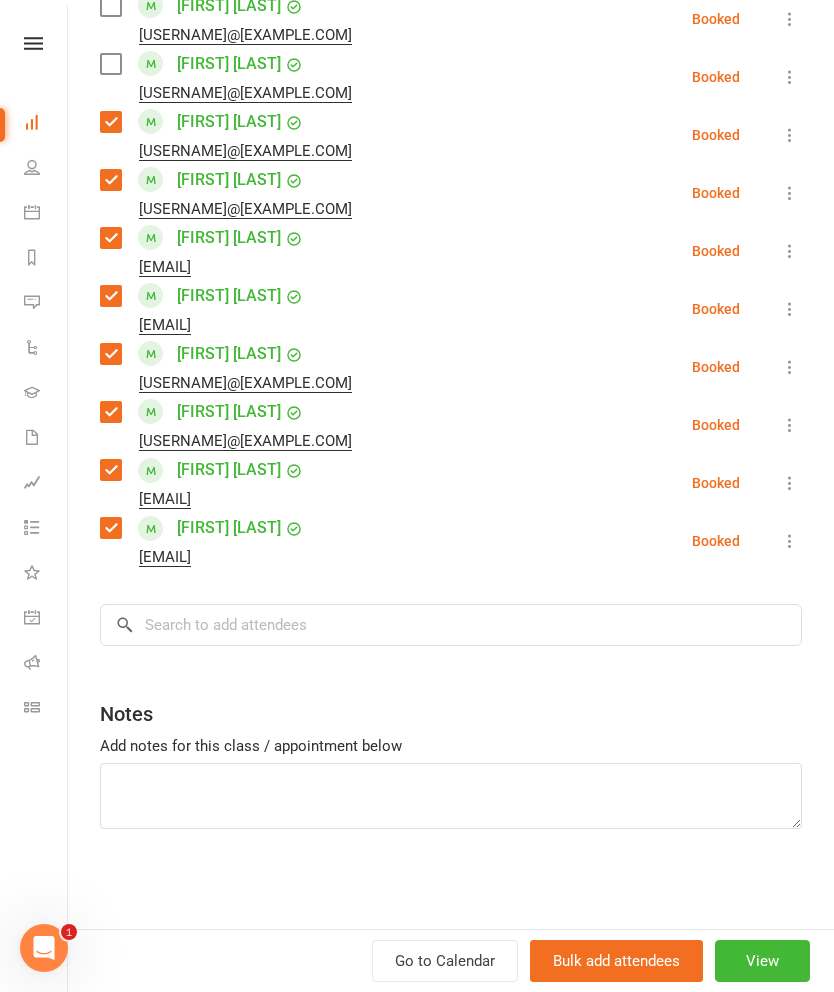 scroll, scrollTop: 1715, scrollLeft: 0, axis: vertical 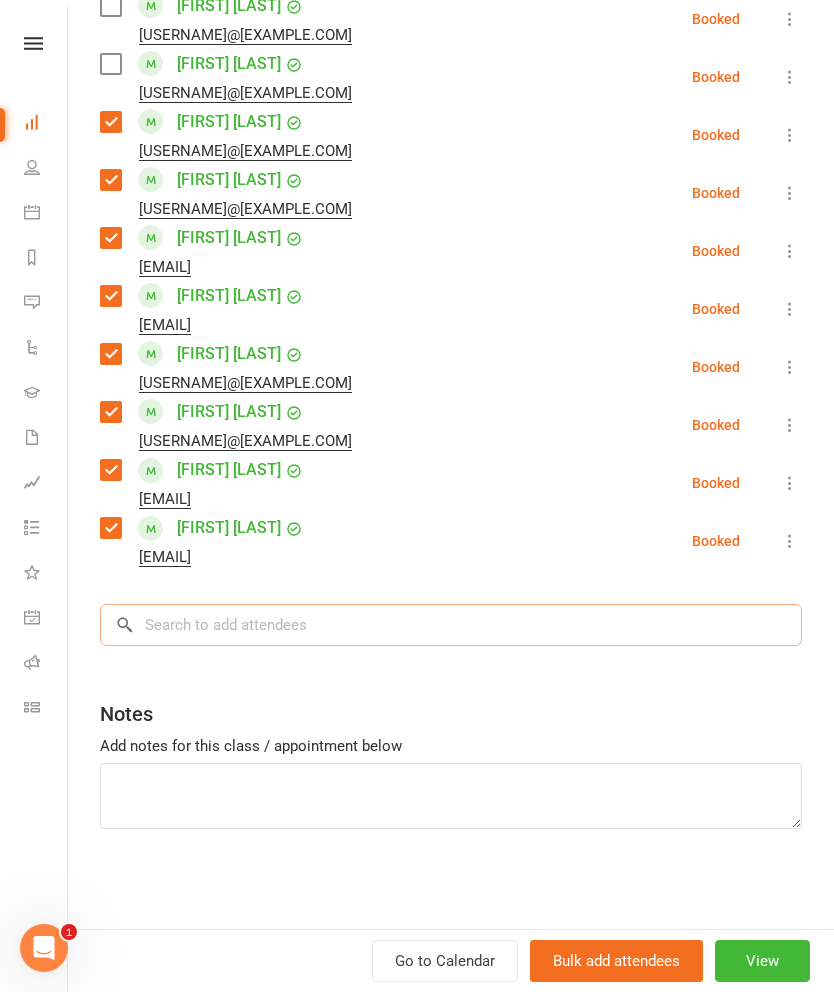 click at bounding box center [451, 625] 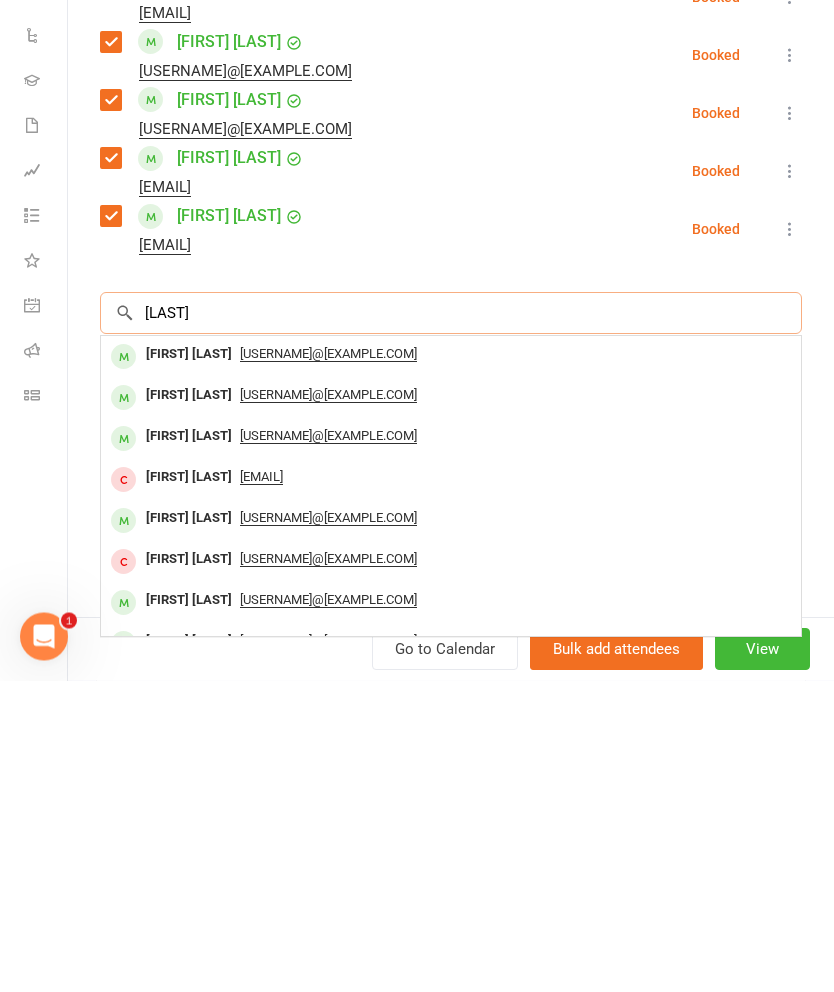 type on "[LAST]" 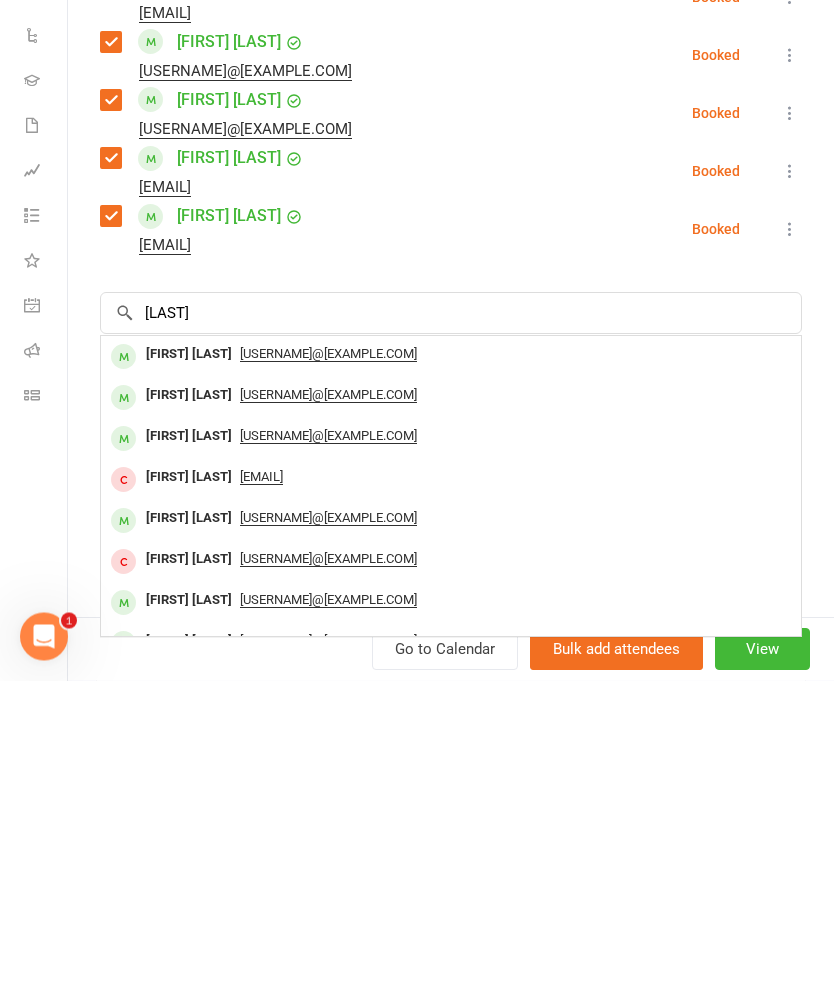 click on "[FIRST] [LAST]" at bounding box center (189, 666) 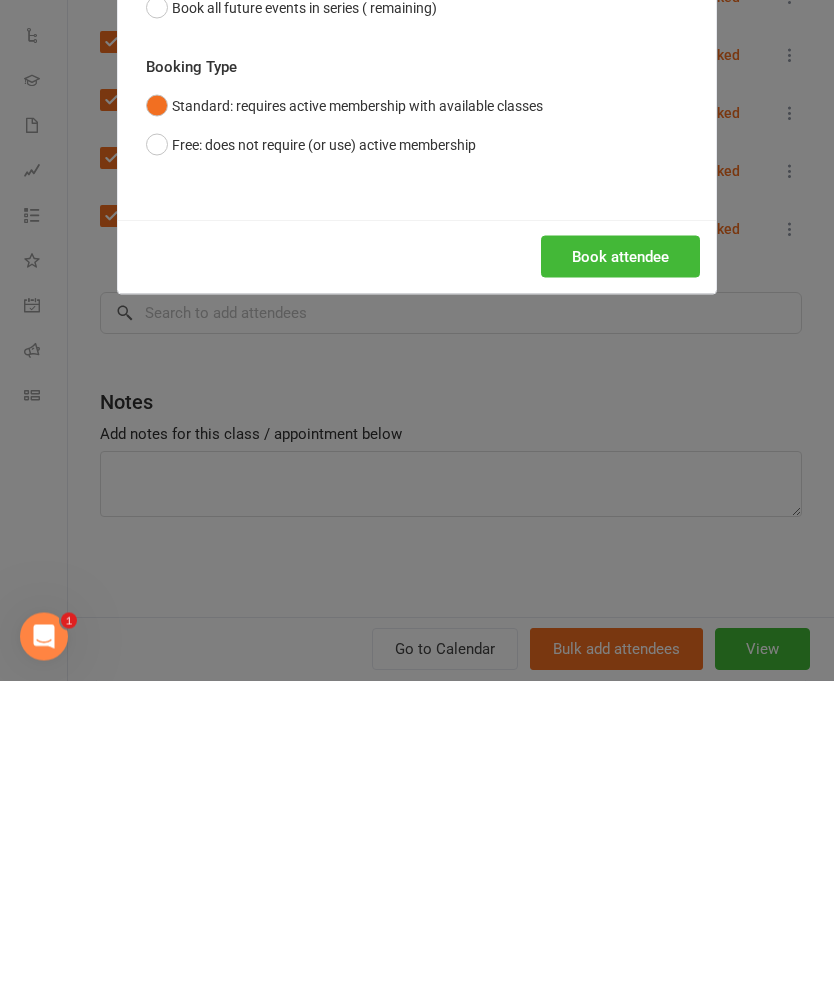 scroll, scrollTop: 623, scrollLeft: 0, axis: vertical 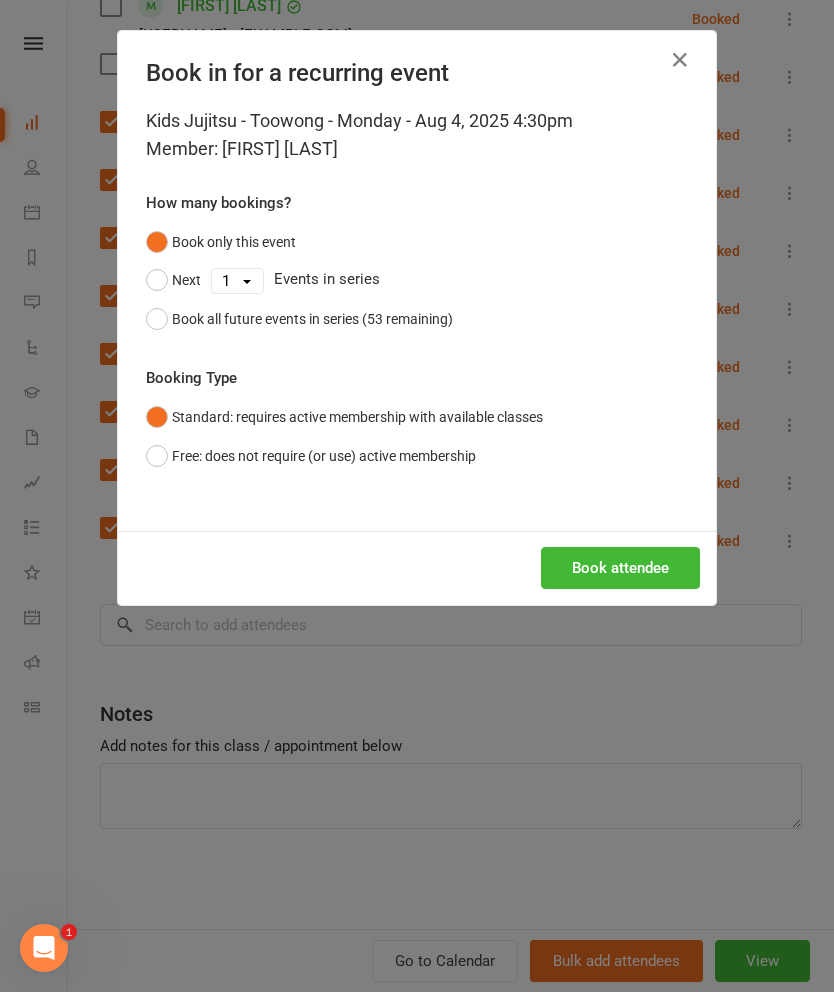 click on "Book attendee" at bounding box center [620, 568] 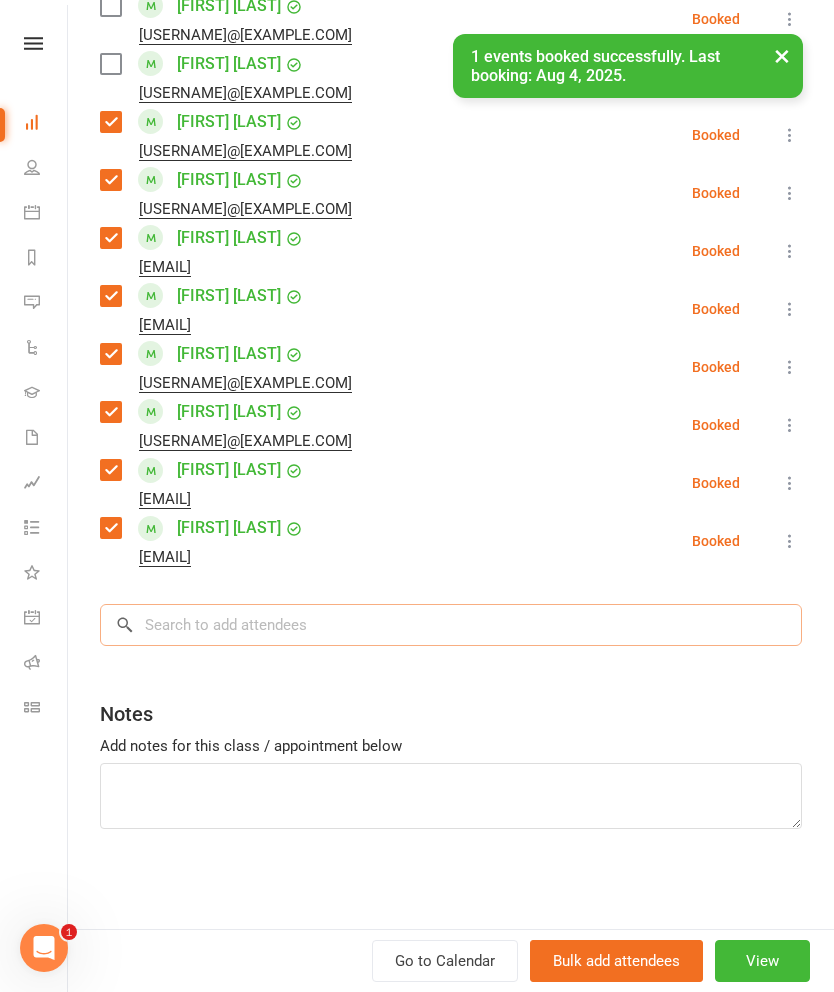 click at bounding box center (451, 625) 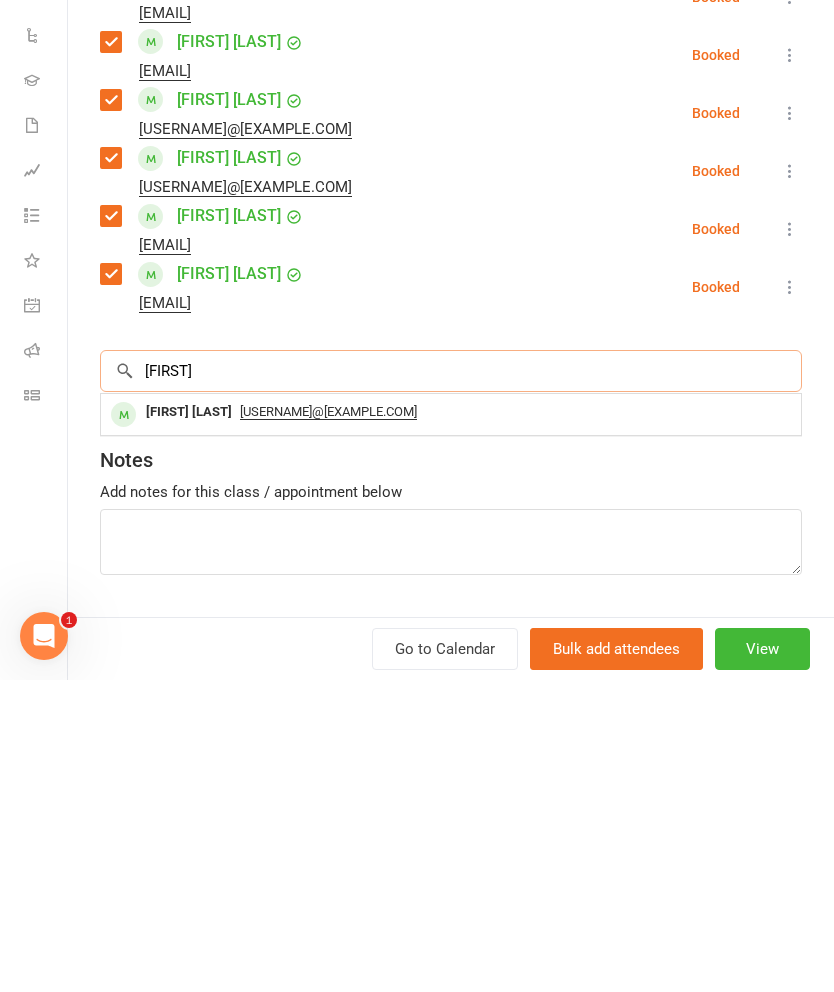 scroll, scrollTop: 935, scrollLeft: 0, axis: vertical 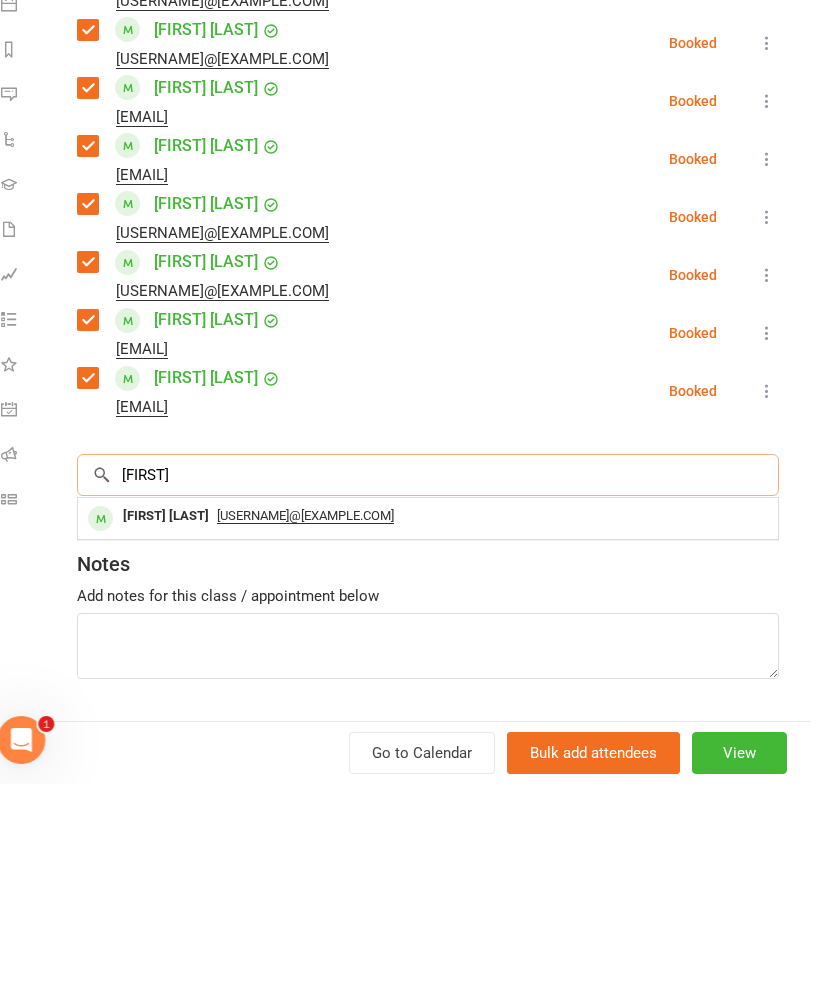 type on "[FIRST]" 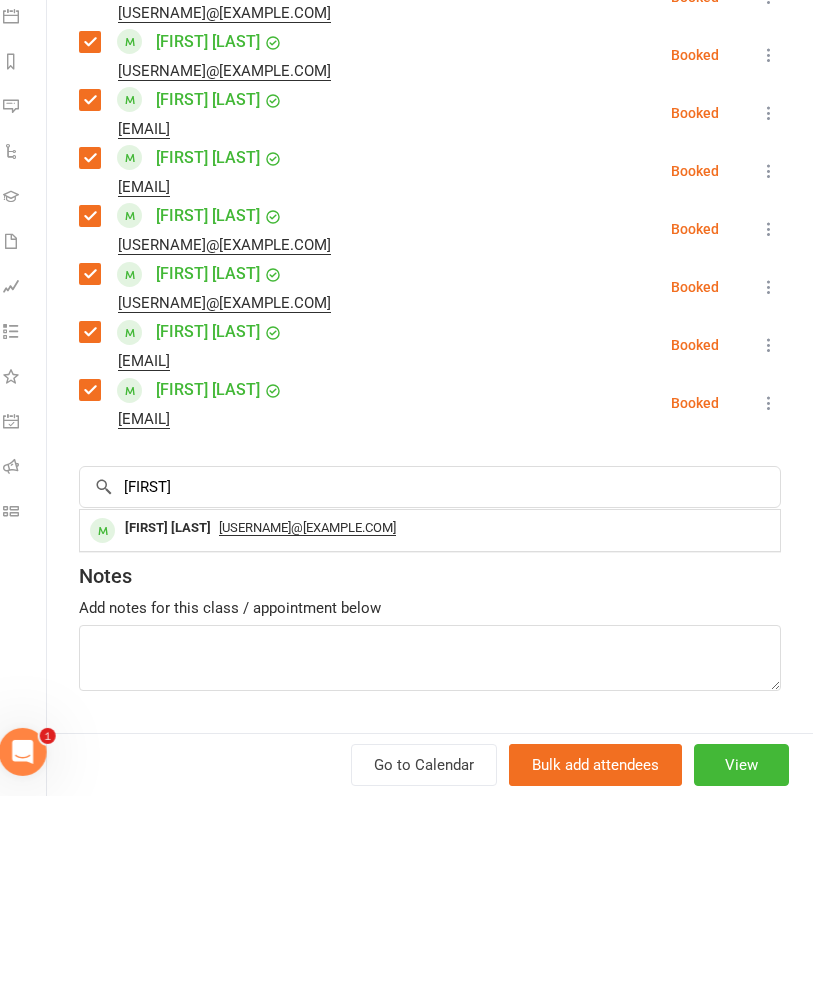 click on "[USERNAME]@[EXAMPLE.COM]" at bounding box center [328, 724] 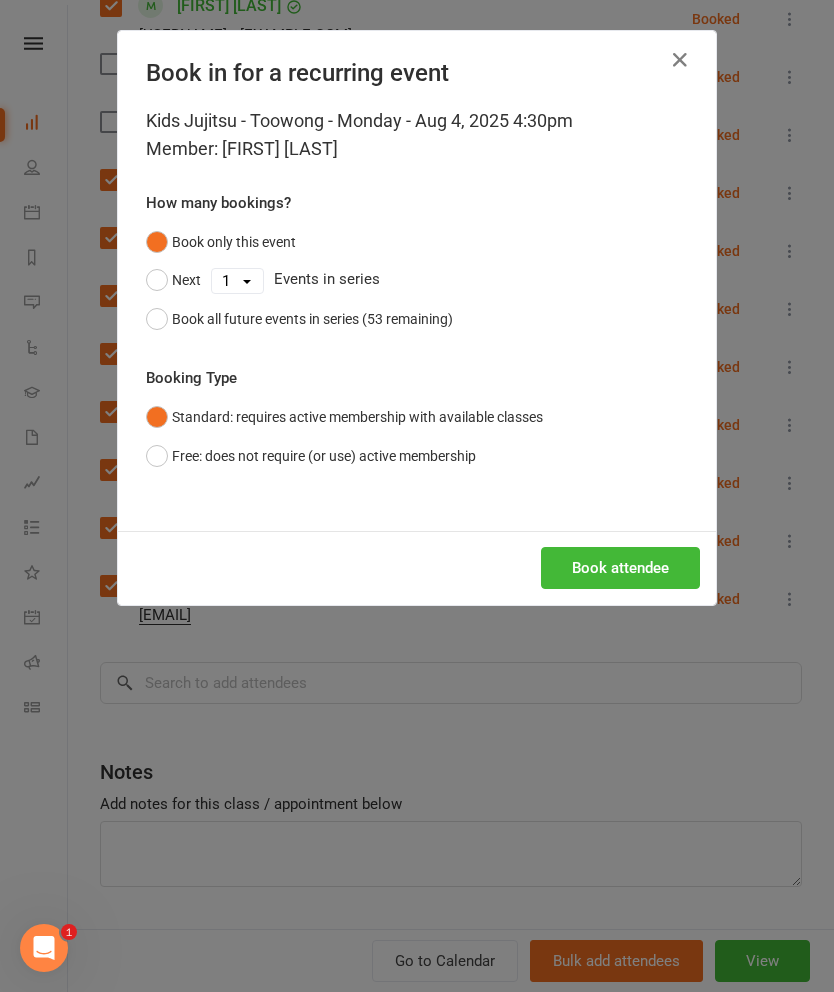click on "Book attendee" at bounding box center (417, 568) 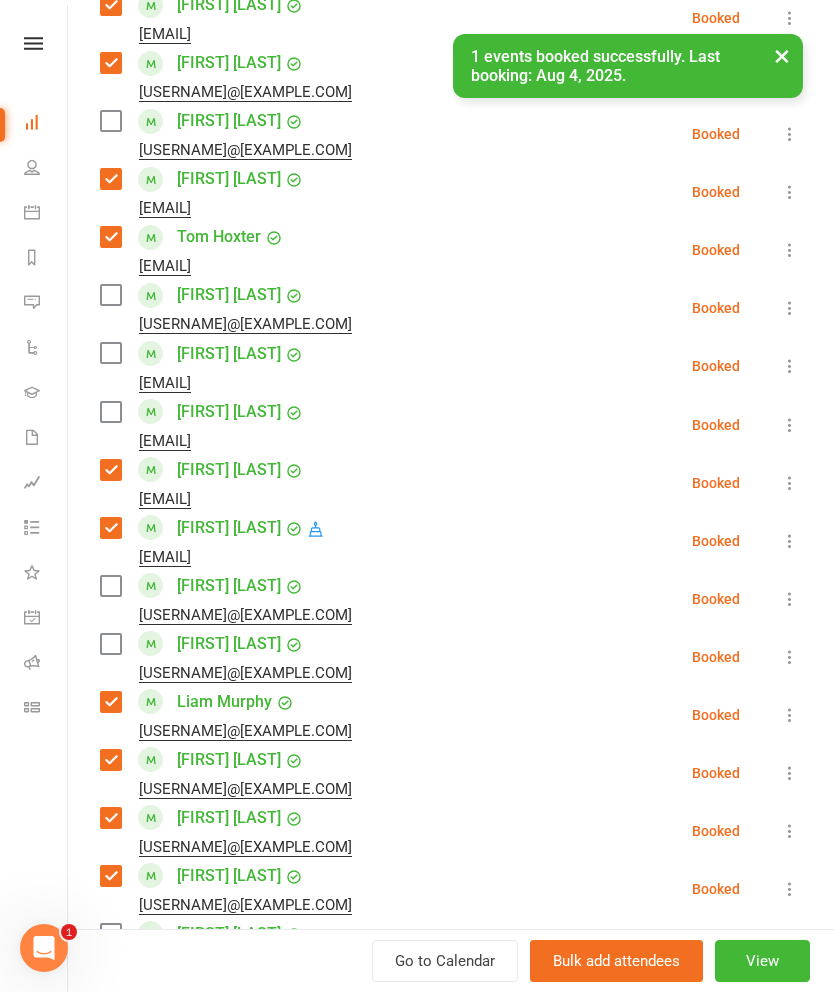 scroll, scrollTop: 909, scrollLeft: 0, axis: vertical 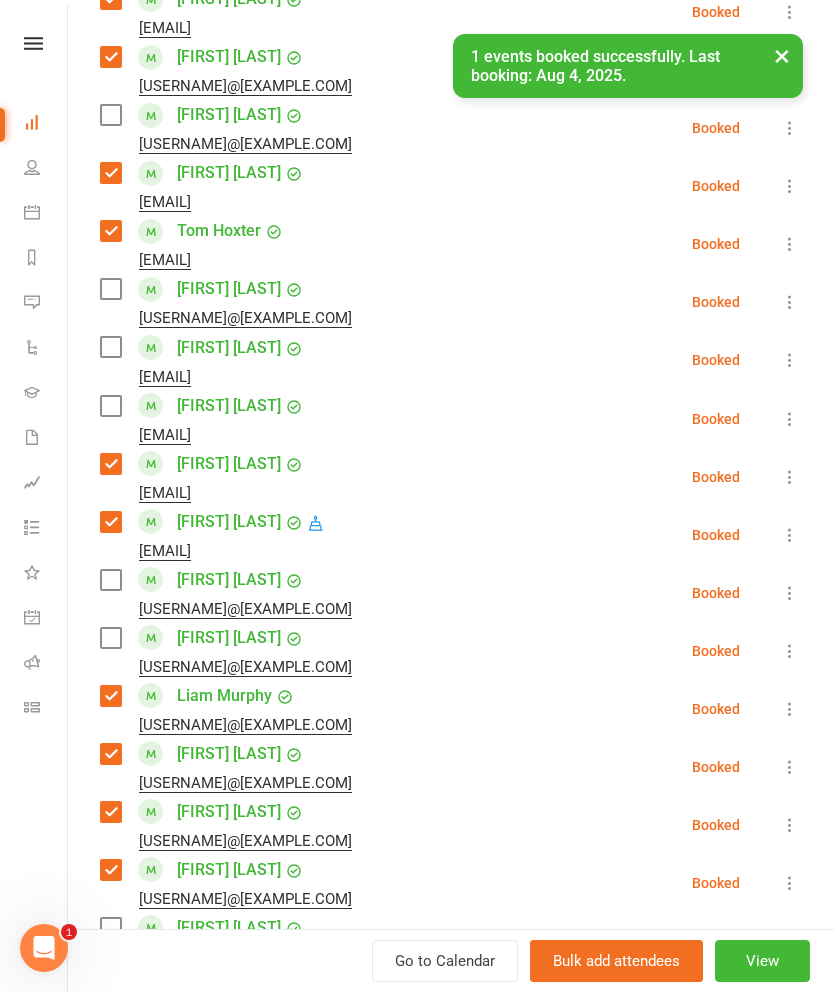 click at bounding box center (110, 580) 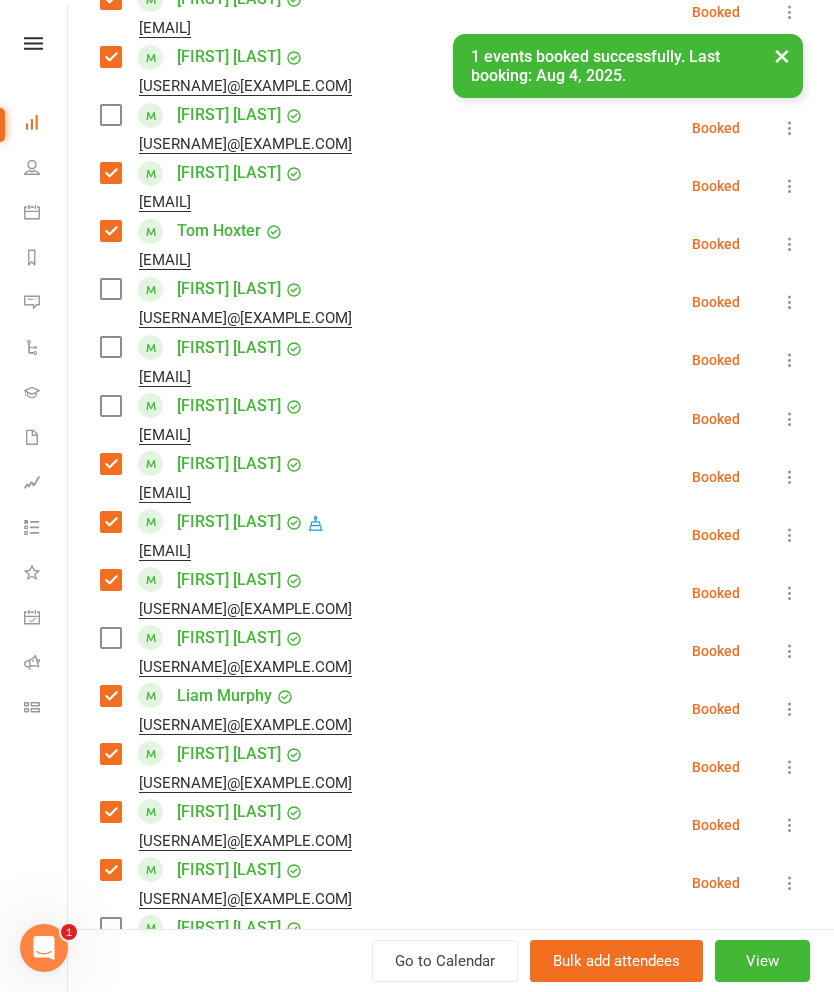 click at bounding box center [110, 638] 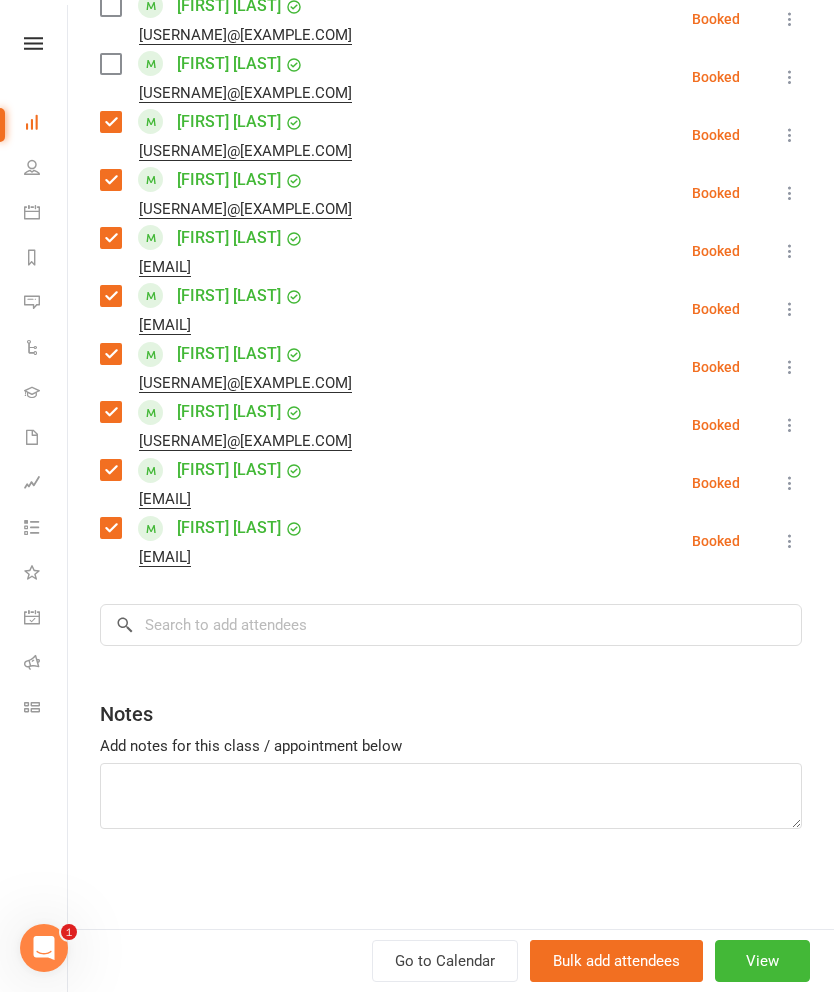 scroll, scrollTop: 1831, scrollLeft: 0, axis: vertical 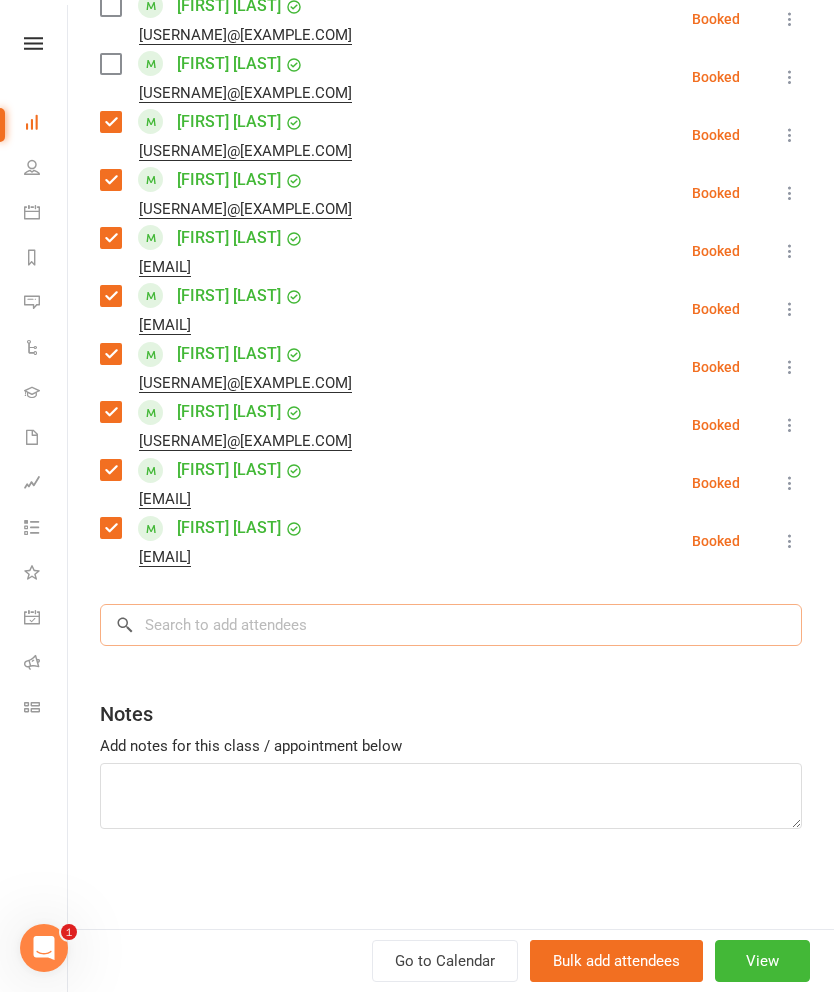 click at bounding box center [451, 625] 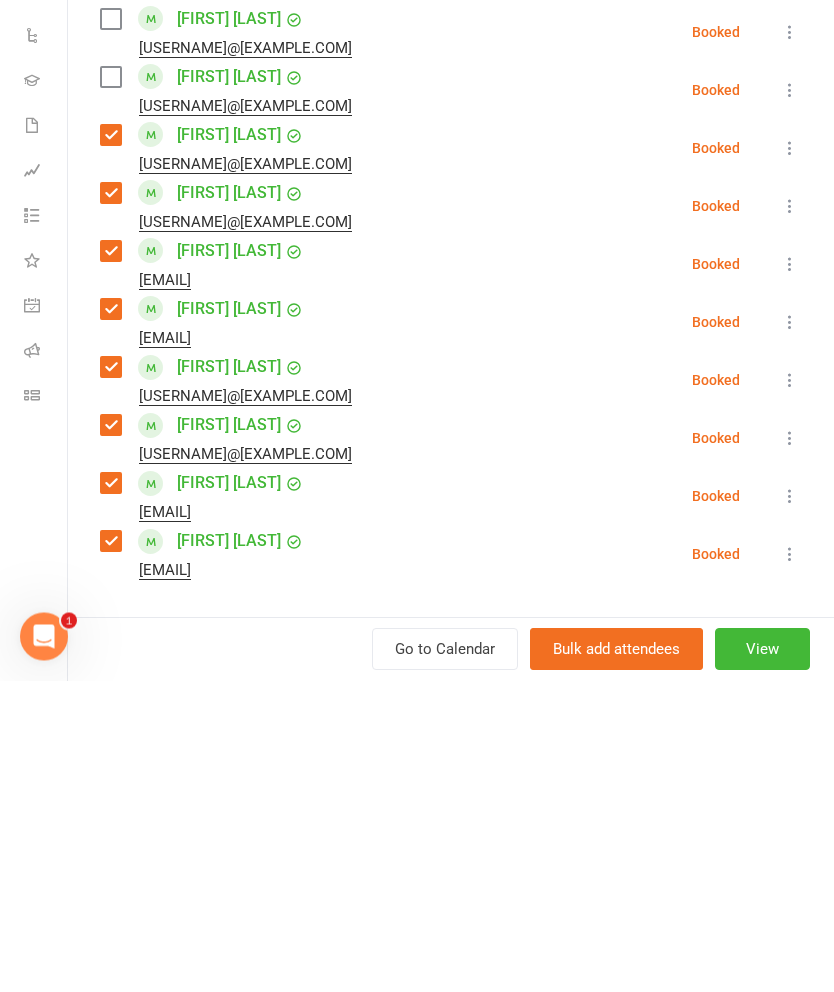 scroll, scrollTop: 1410, scrollLeft: 0, axis: vertical 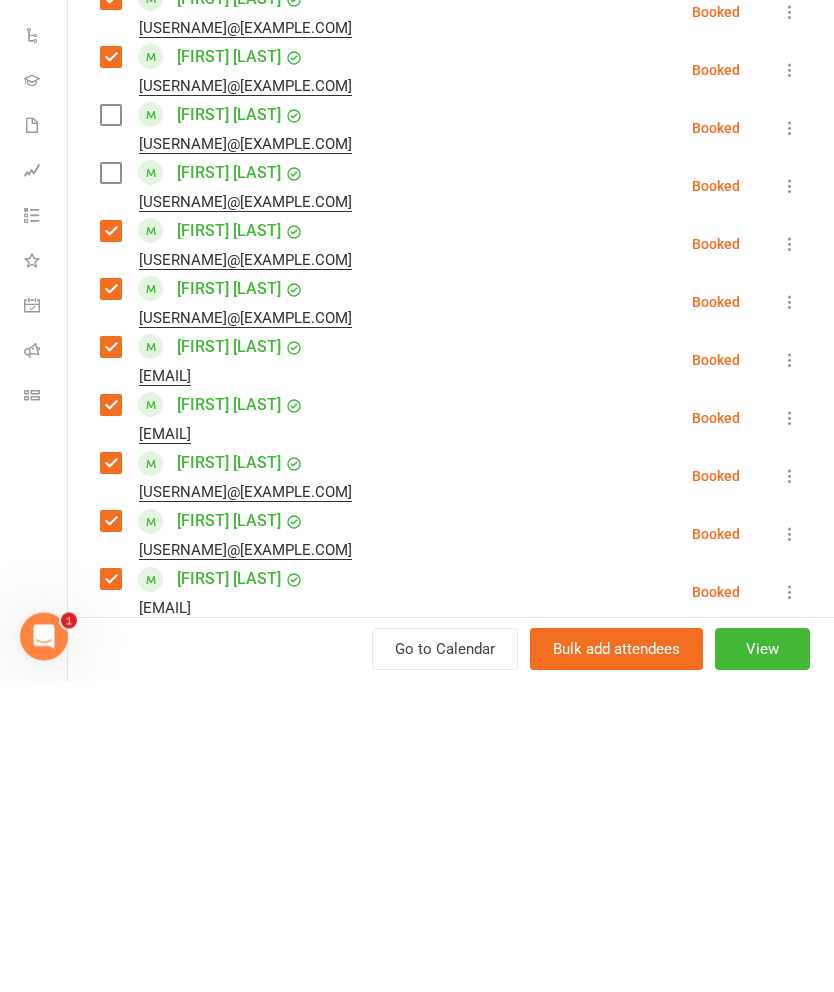 click at bounding box center [110, 485] 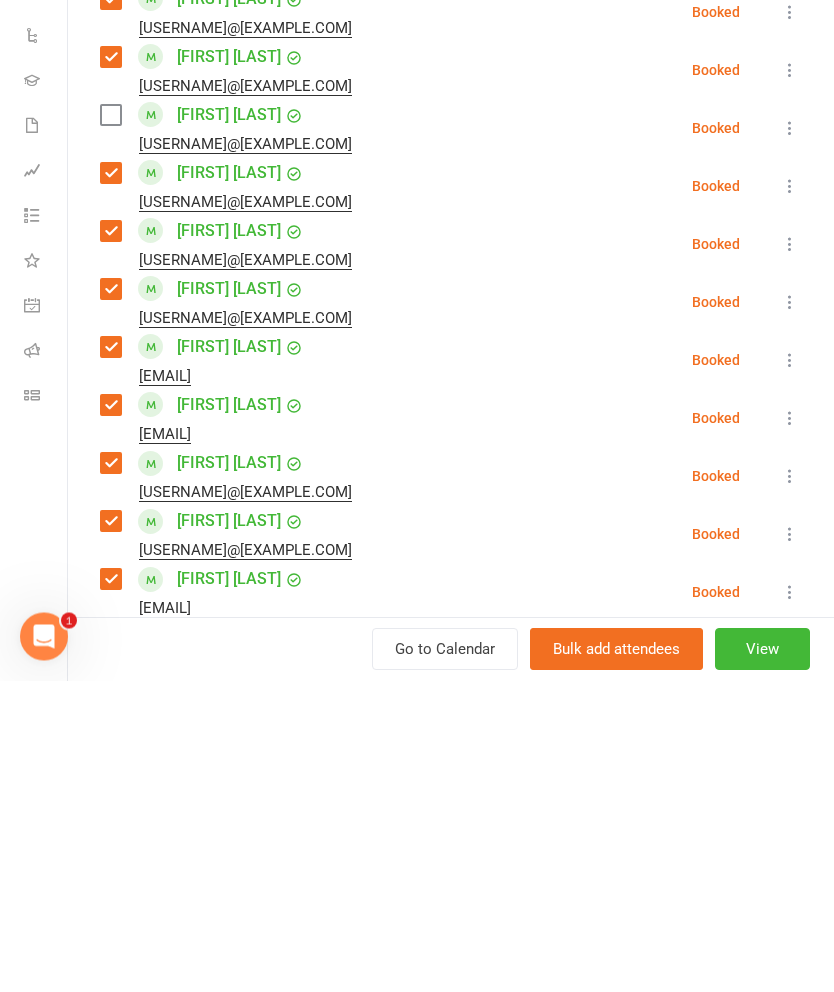 scroll, scrollTop: 1247, scrollLeft: 0, axis: vertical 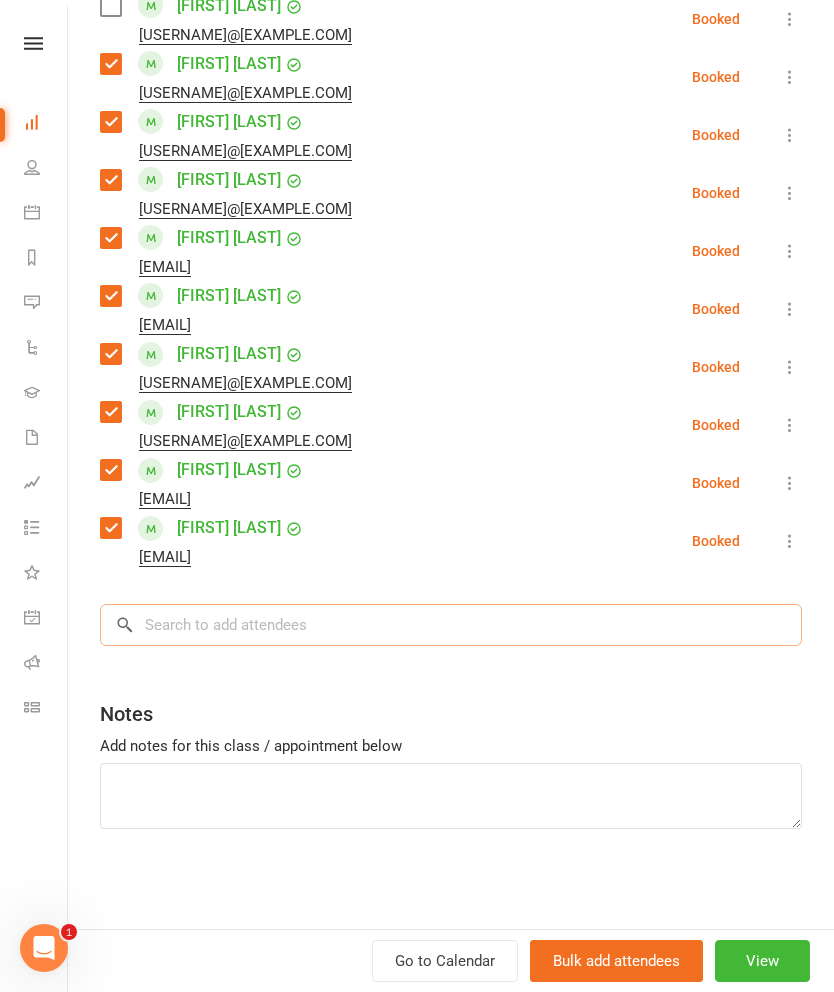 click at bounding box center (451, 625) 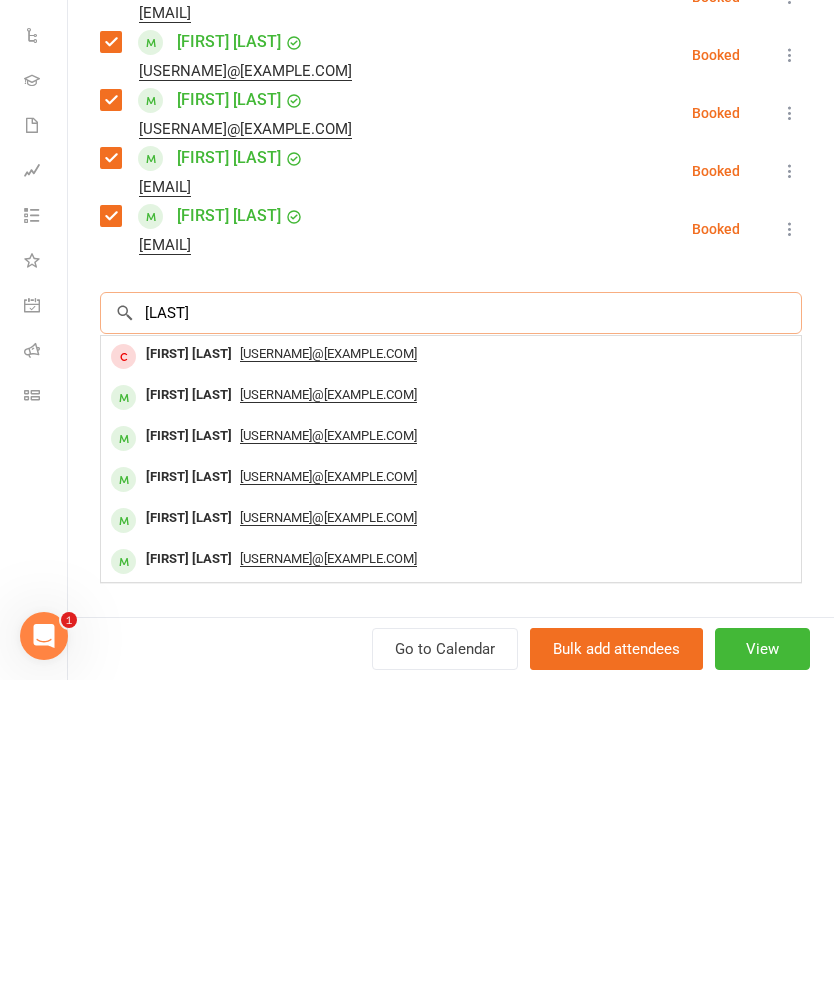 type on "[LAST]" 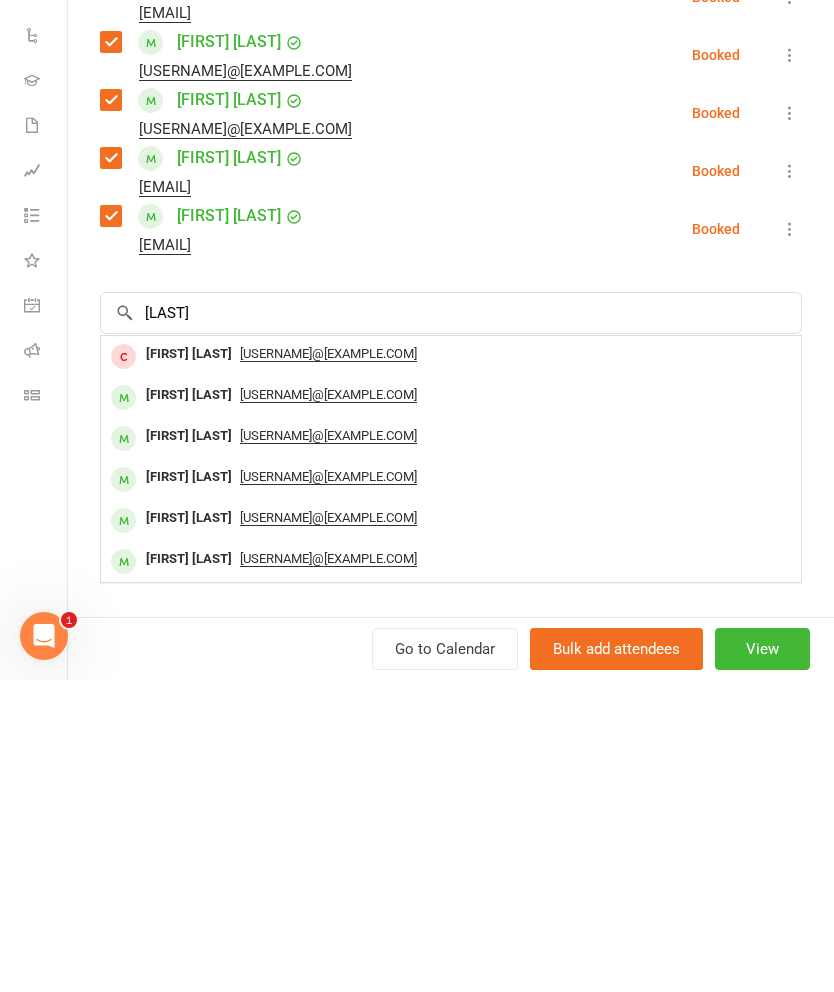 click on "[FIRST] [LAST]" at bounding box center (189, 748) 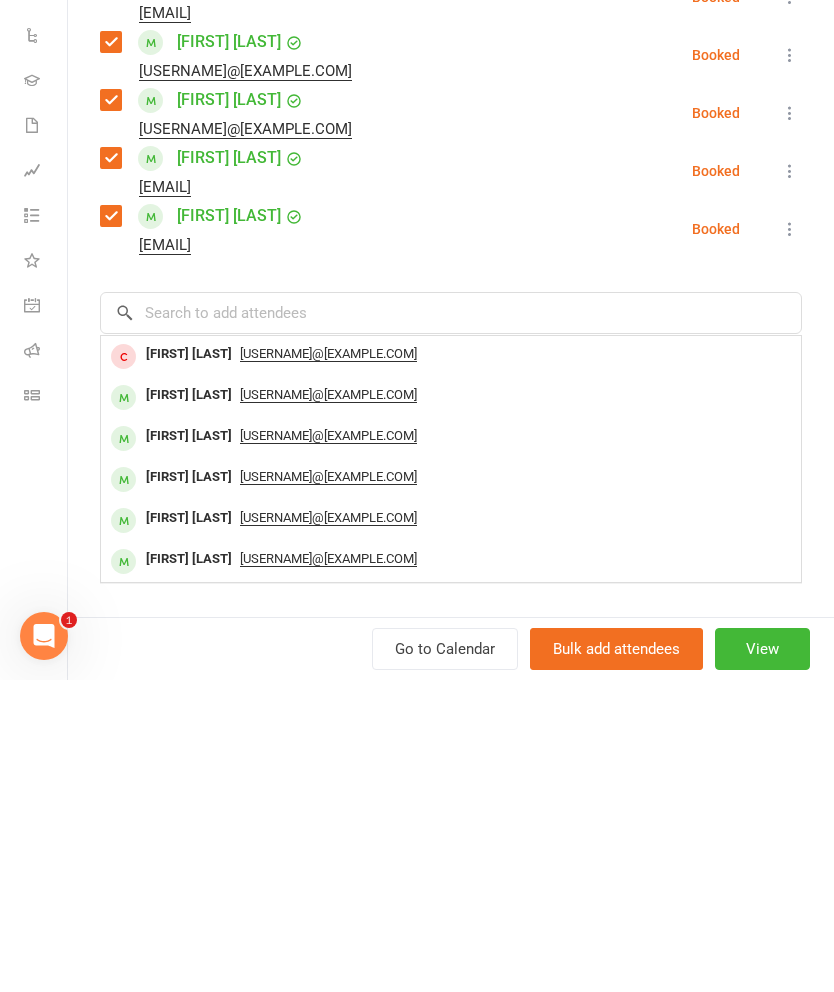 scroll, scrollTop: 1559, scrollLeft: 0, axis: vertical 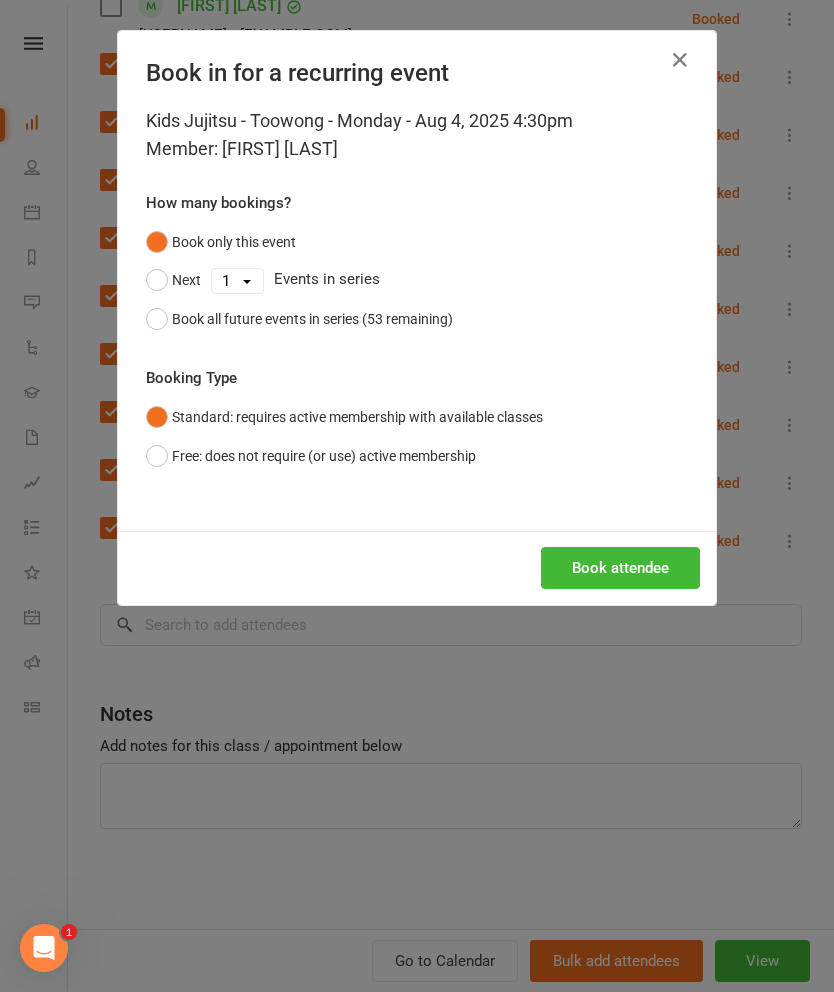 click on "Book attendee" at bounding box center [620, 568] 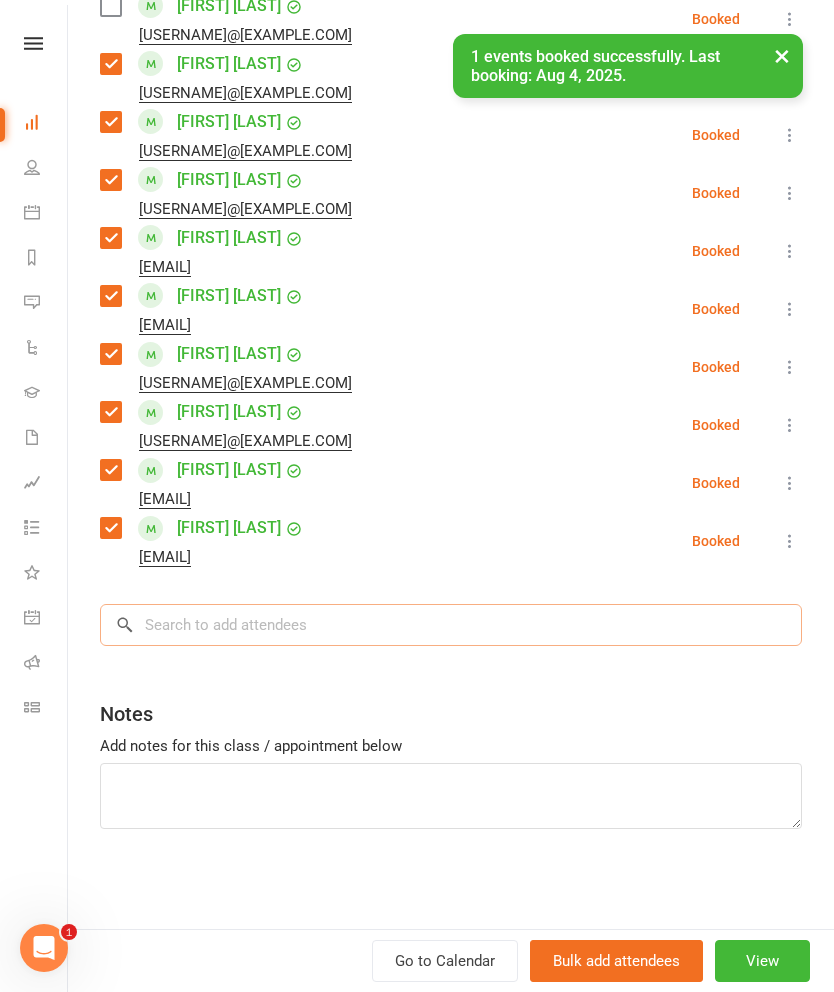 click at bounding box center (451, 625) 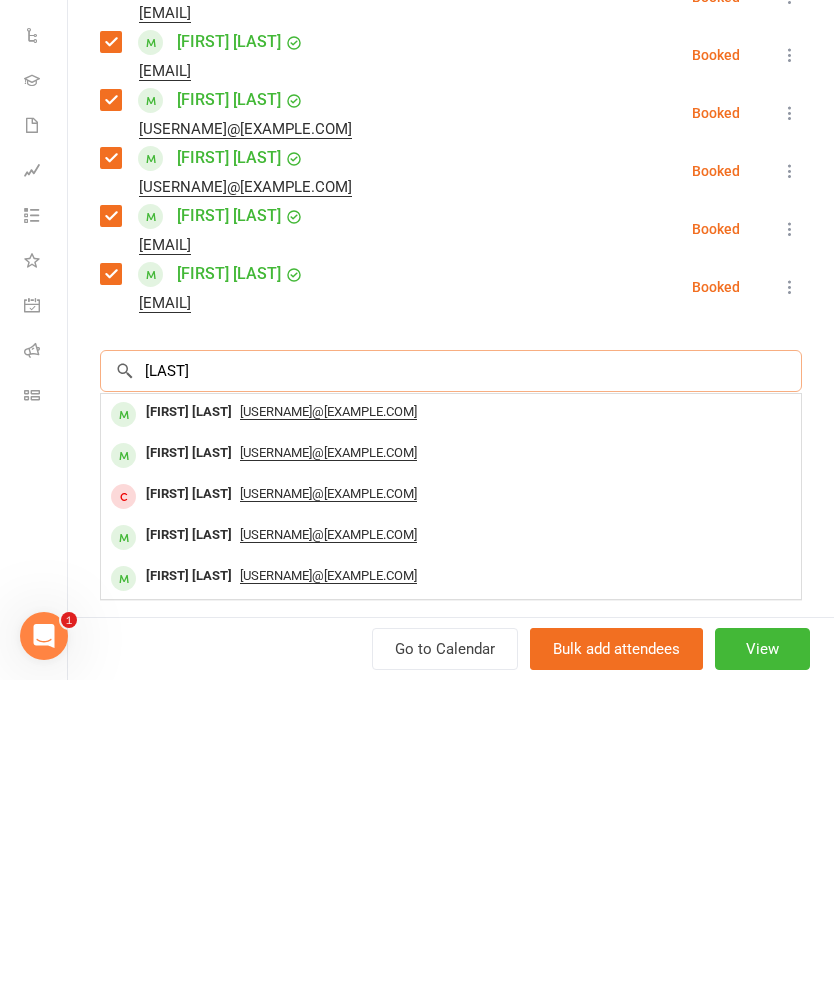 scroll, scrollTop: 1558, scrollLeft: 0, axis: vertical 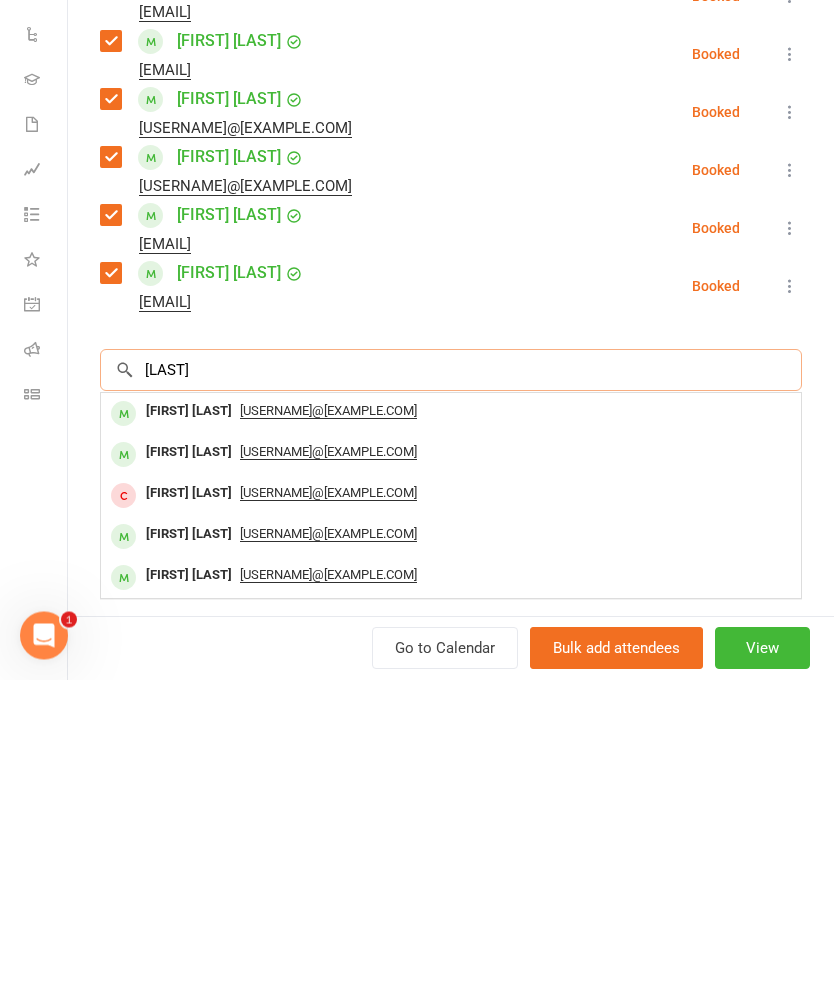 type on "[LAST]" 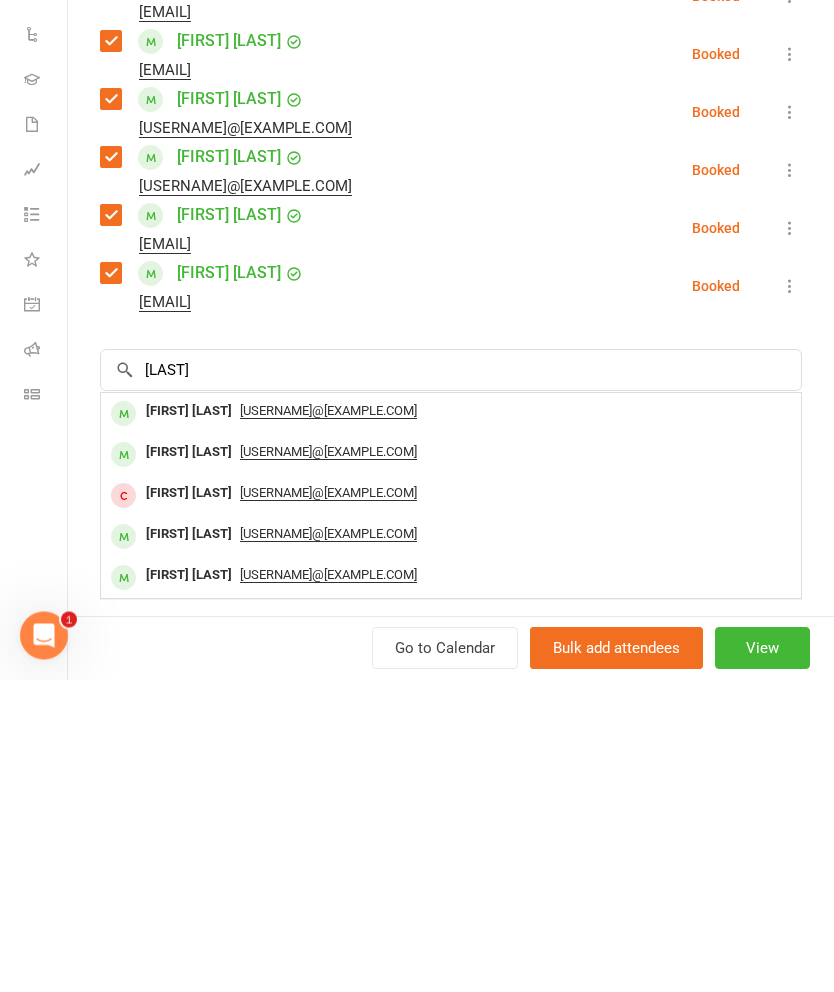click on "[FIRST] [LAST]" at bounding box center [189, 765] 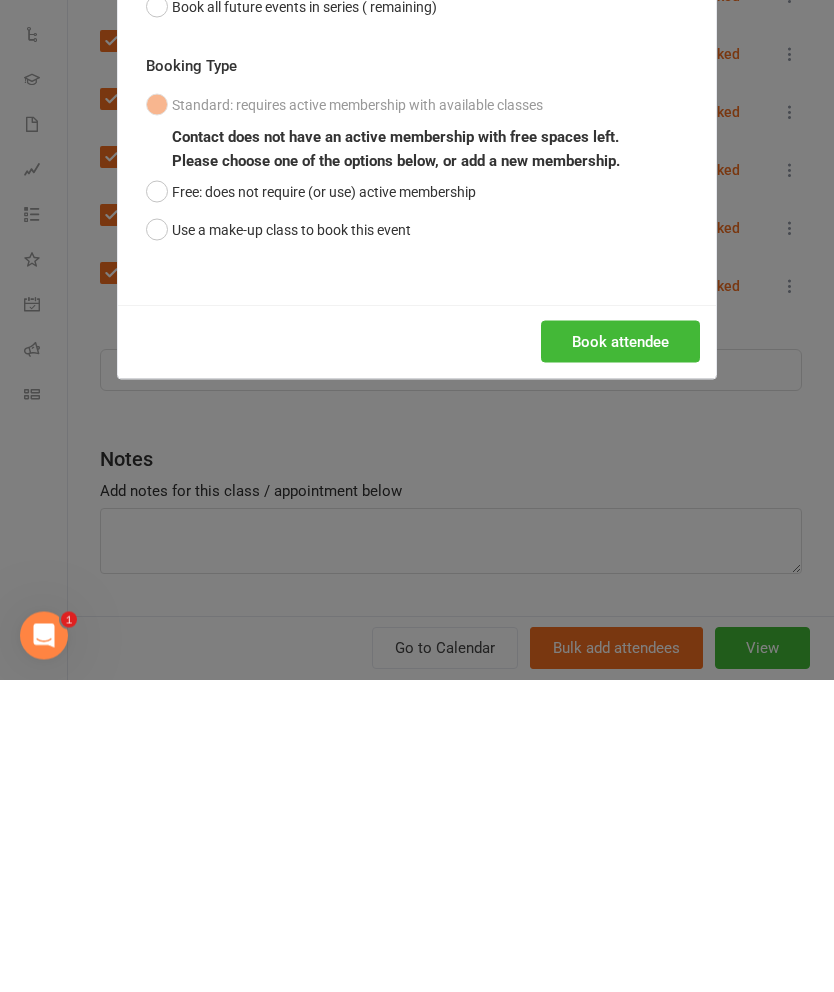 scroll, scrollTop: 1871, scrollLeft: 0, axis: vertical 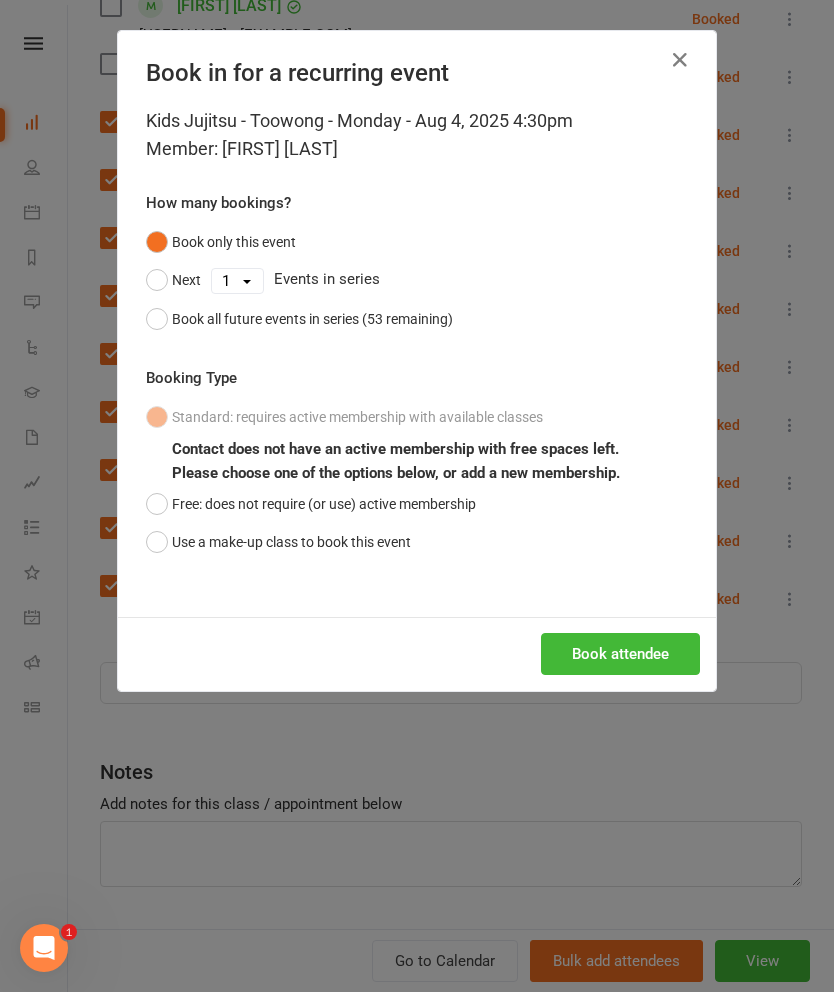 click on "Book attendee" at bounding box center (620, 654) 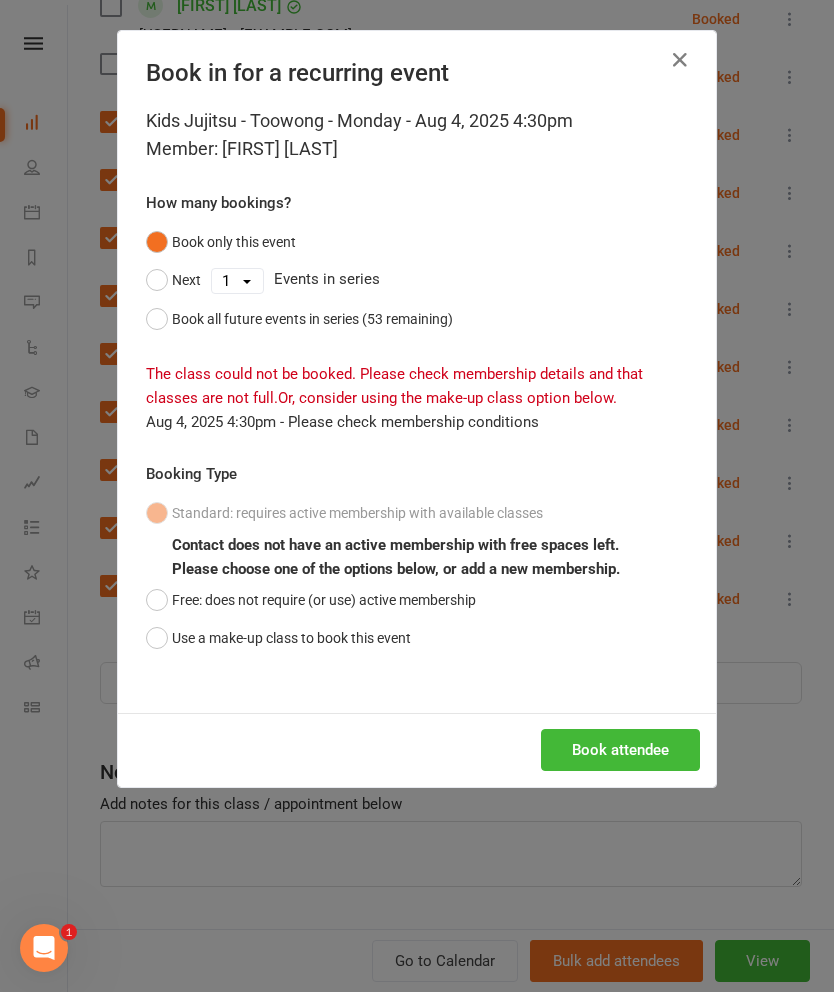 click on "Use a make-up class to book this event" at bounding box center [278, 638] 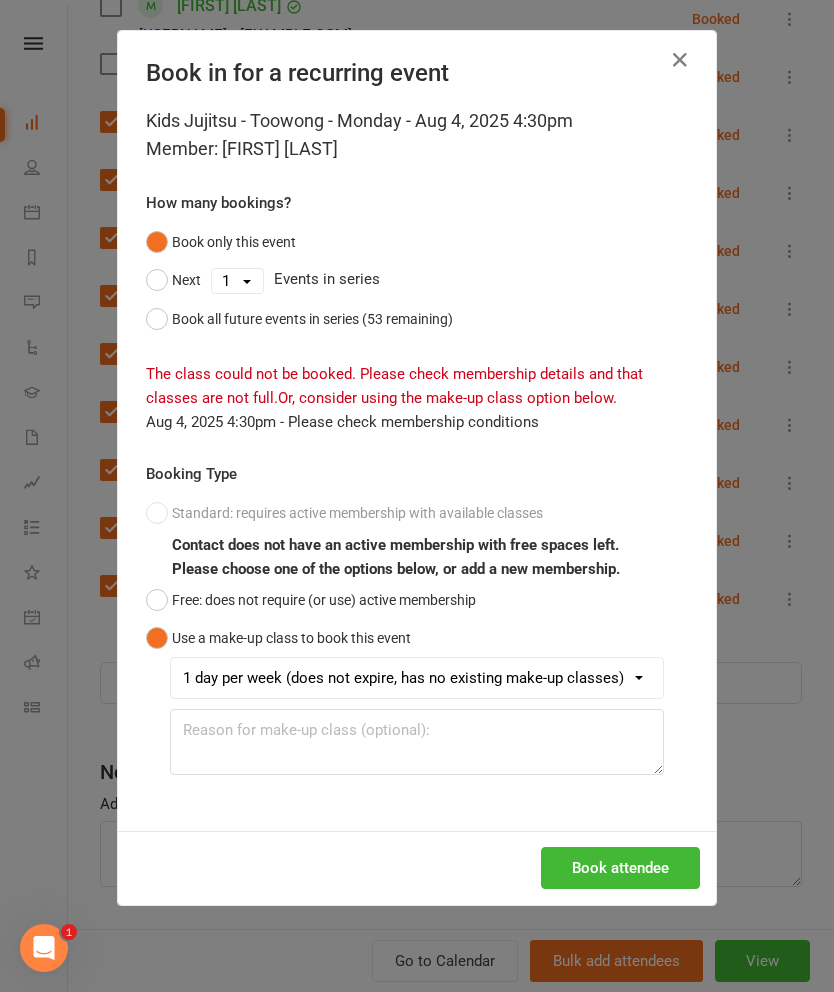 click on "Book attendee" at bounding box center (620, 868) 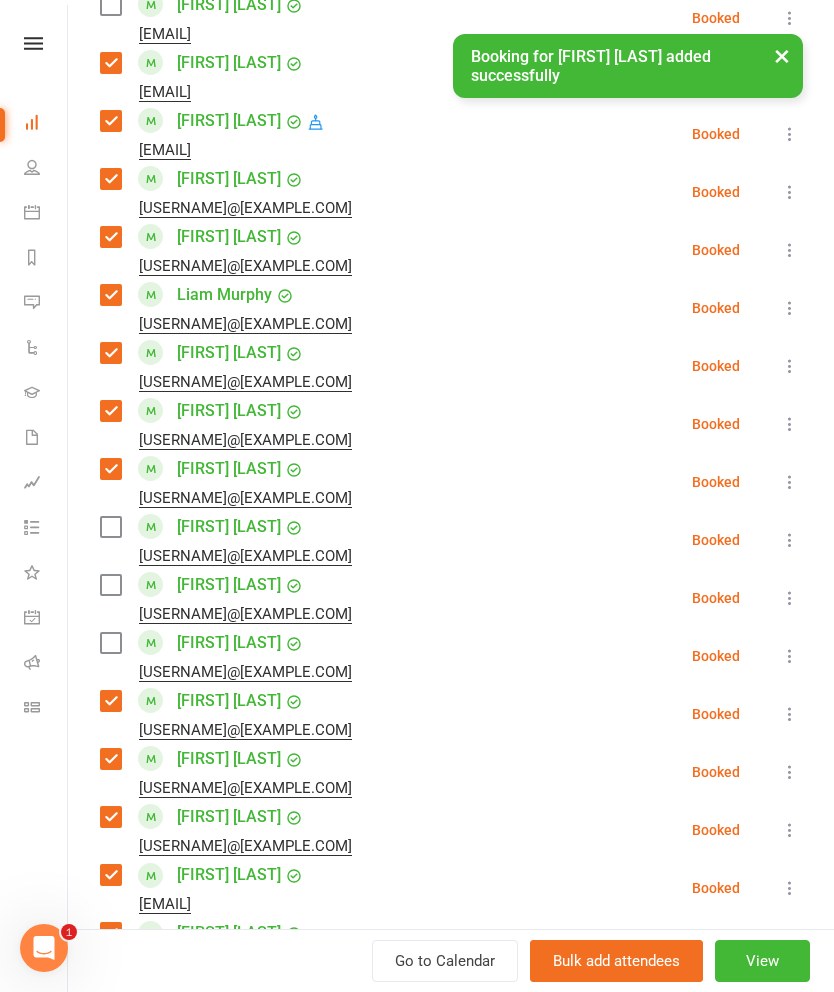 scroll, scrollTop: 1396, scrollLeft: 0, axis: vertical 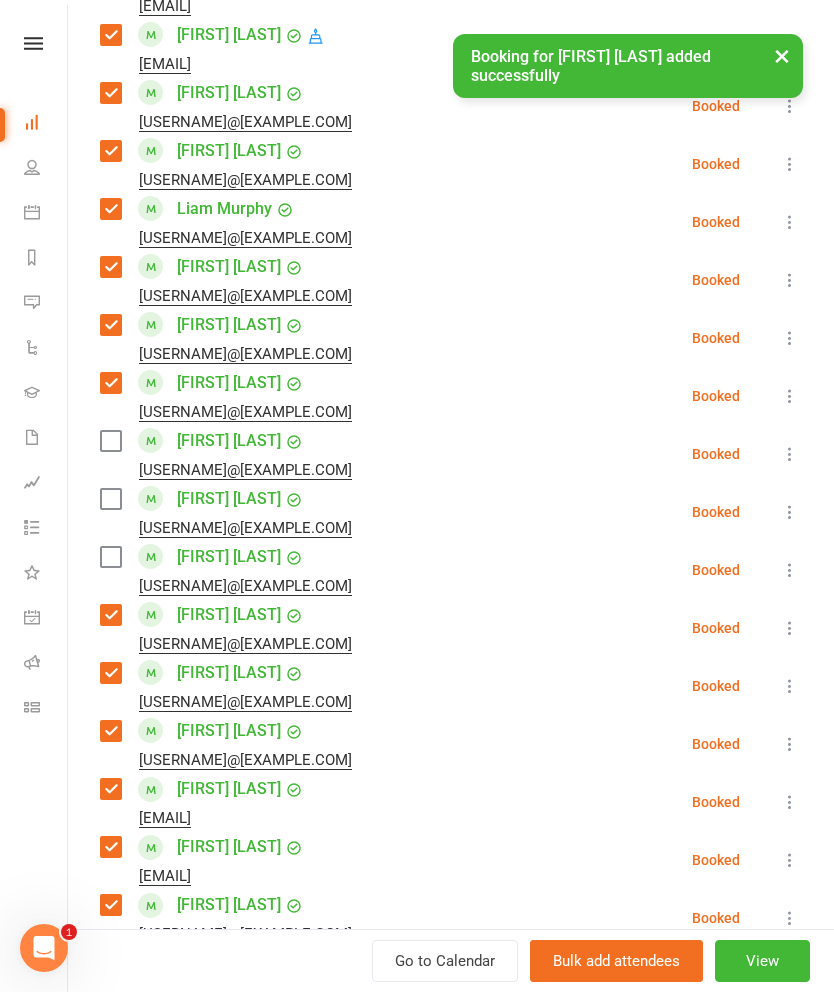 click at bounding box center (110, 441) 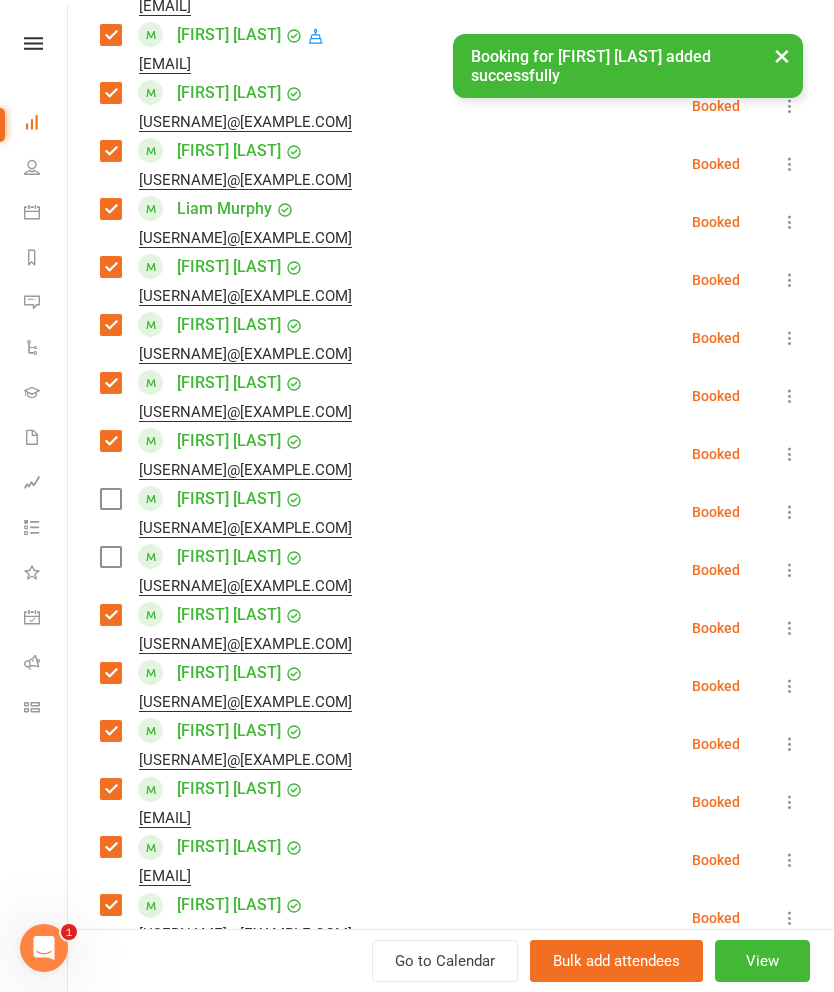 click at bounding box center (110, 499) 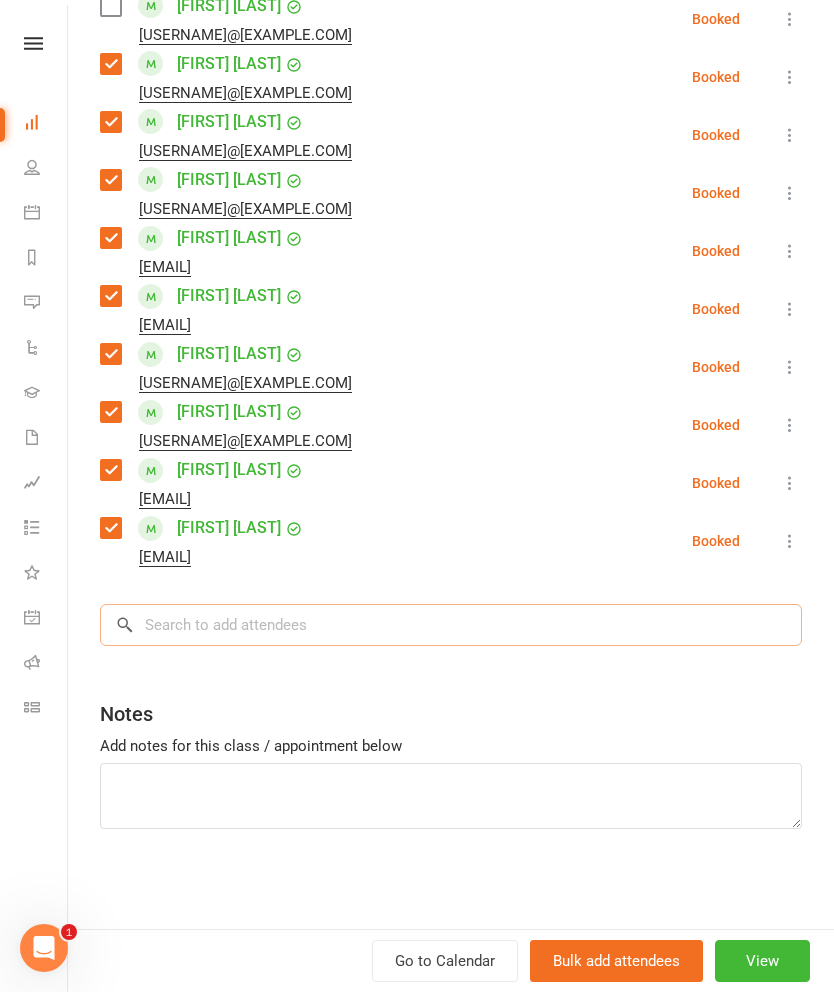 click at bounding box center (451, 625) 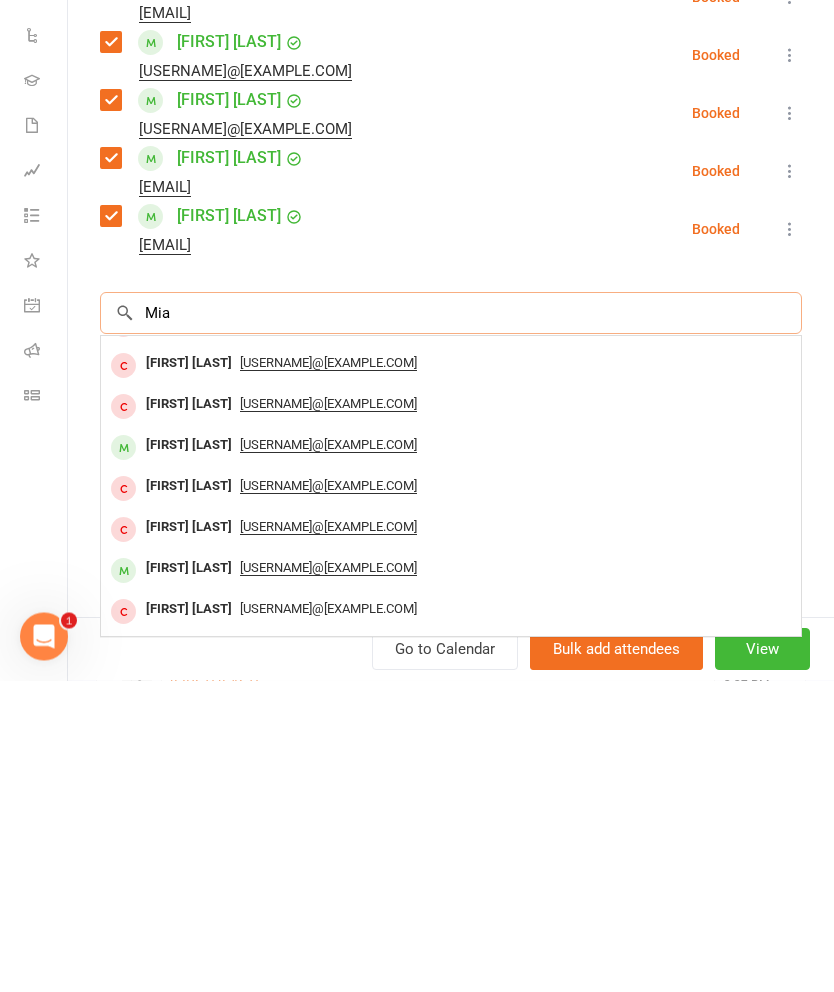 scroll, scrollTop: 71, scrollLeft: 0, axis: vertical 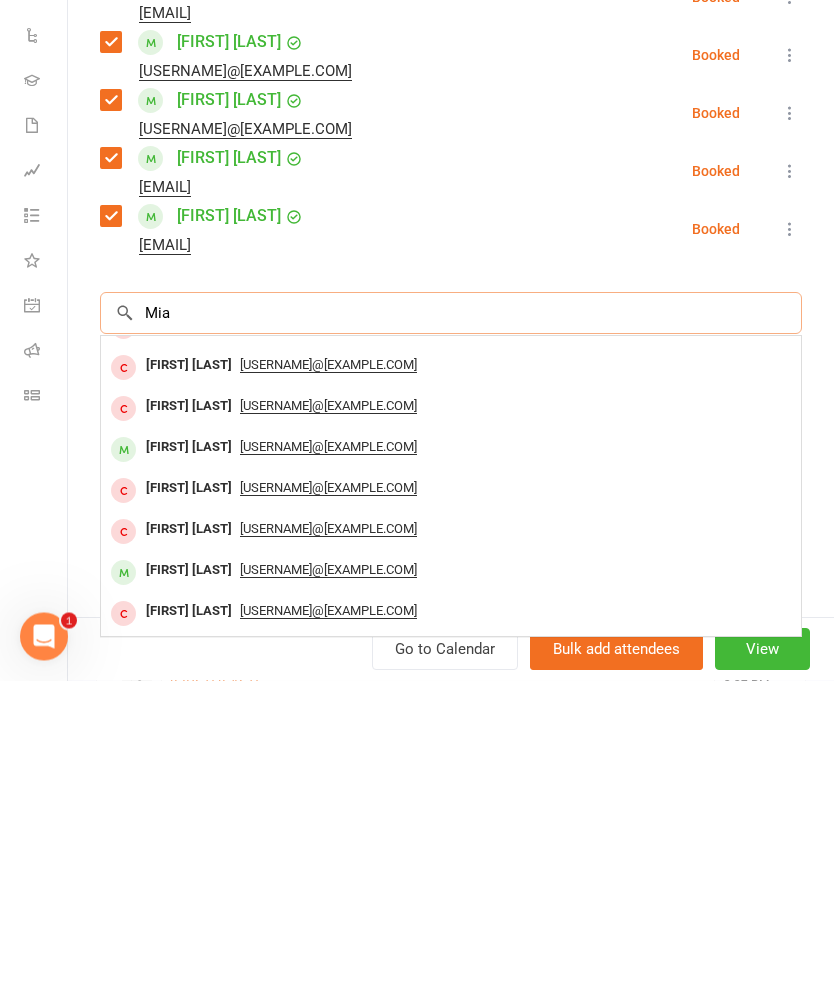 type on "Mia" 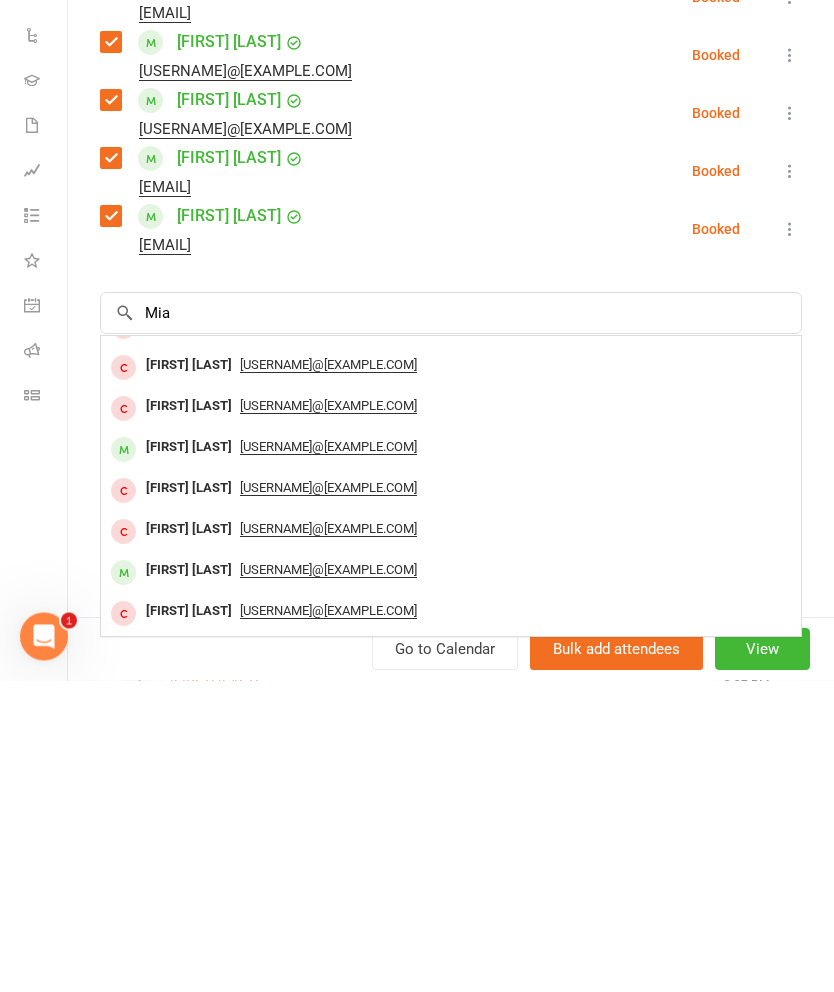 click on "[FIRST] [LAST]" at bounding box center (189, 759) 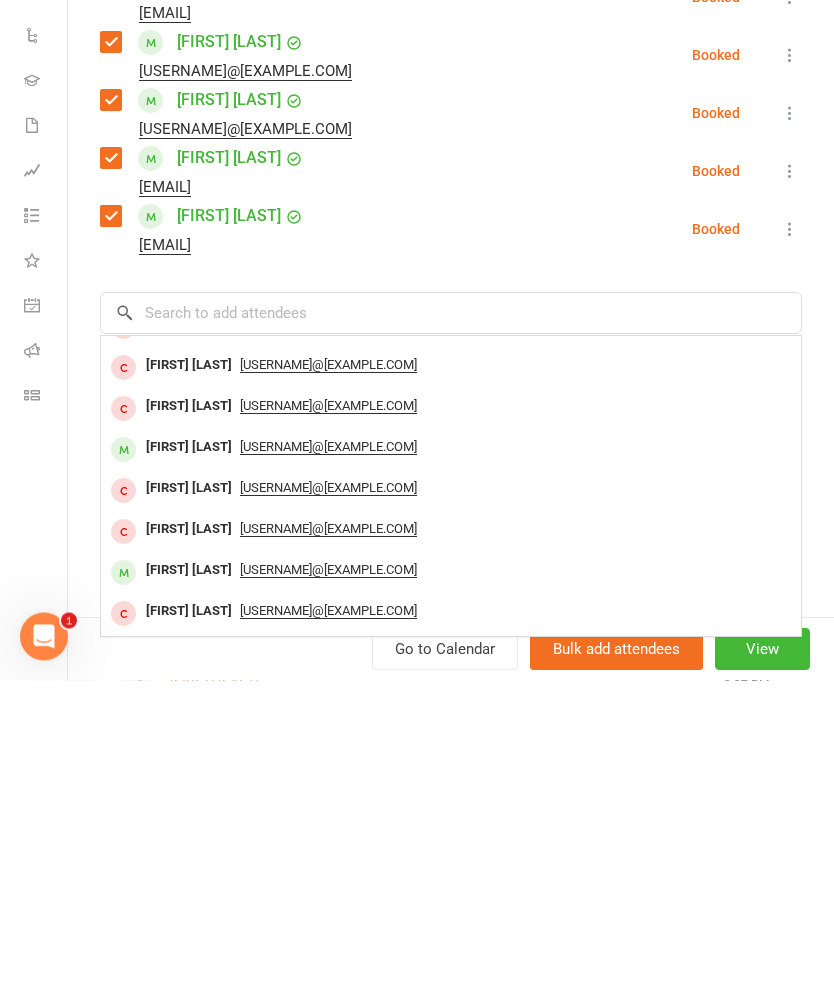 scroll, scrollTop: 2183, scrollLeft: 0, axis: vertical 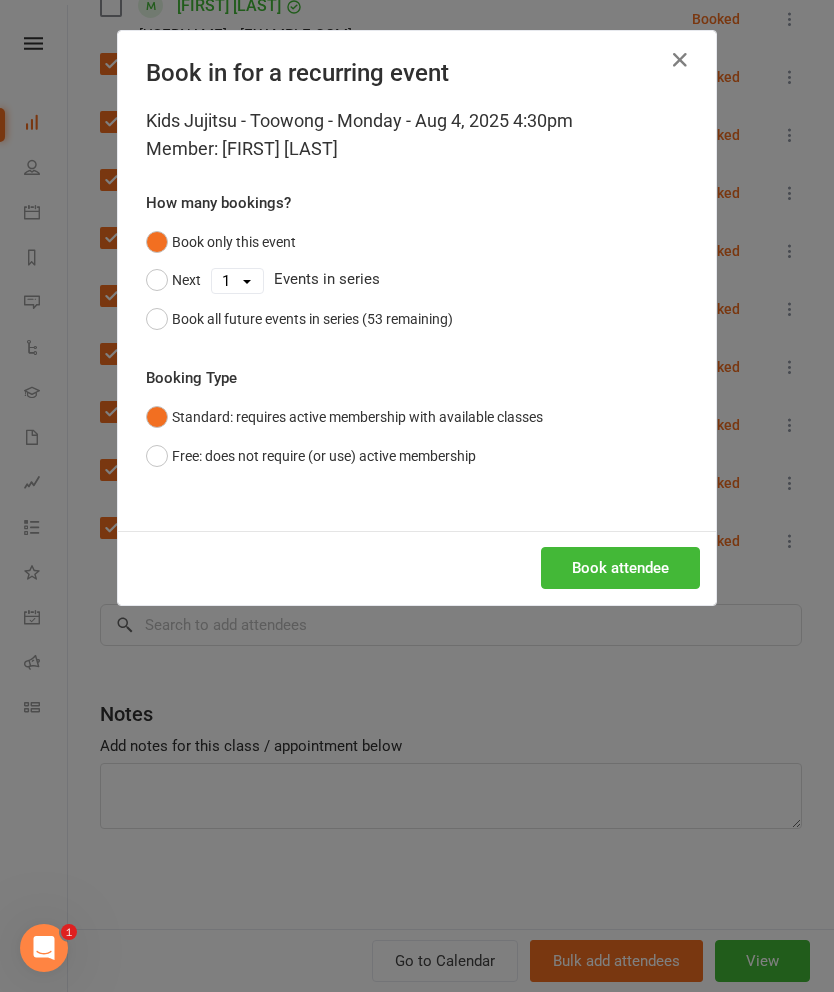 click on "Book all future events in series (53 remaining)" at bounding box center (299, 319) 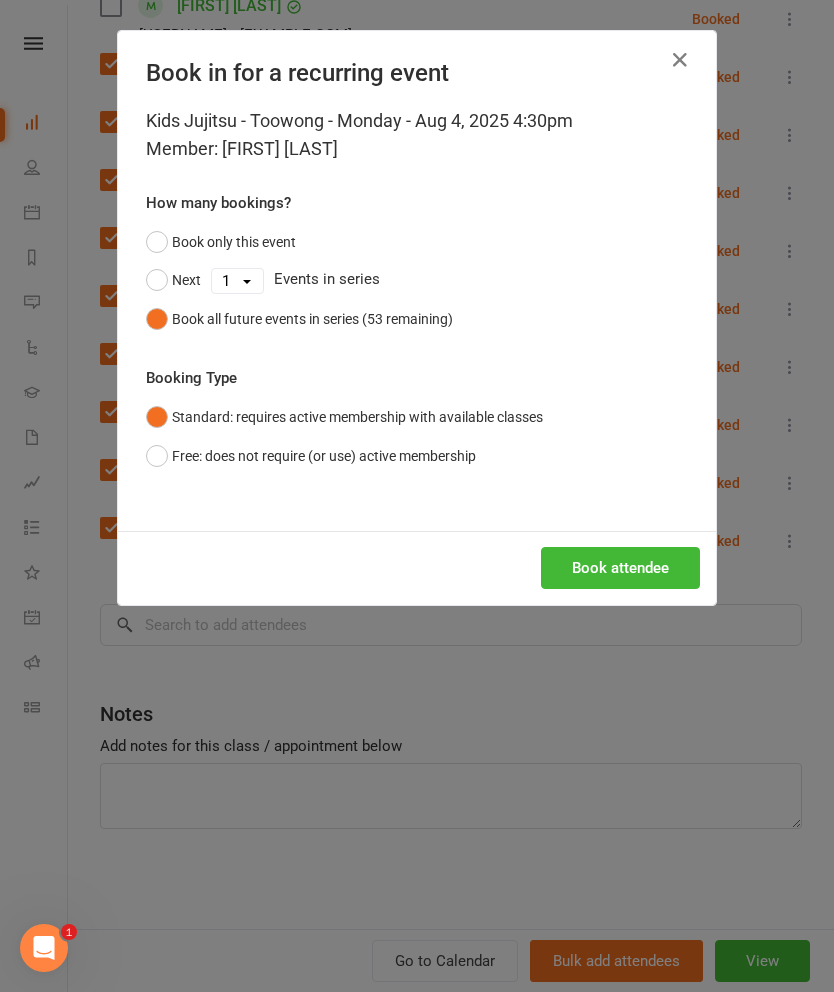 click on "Book attendee" at bounding box center [620, 568] 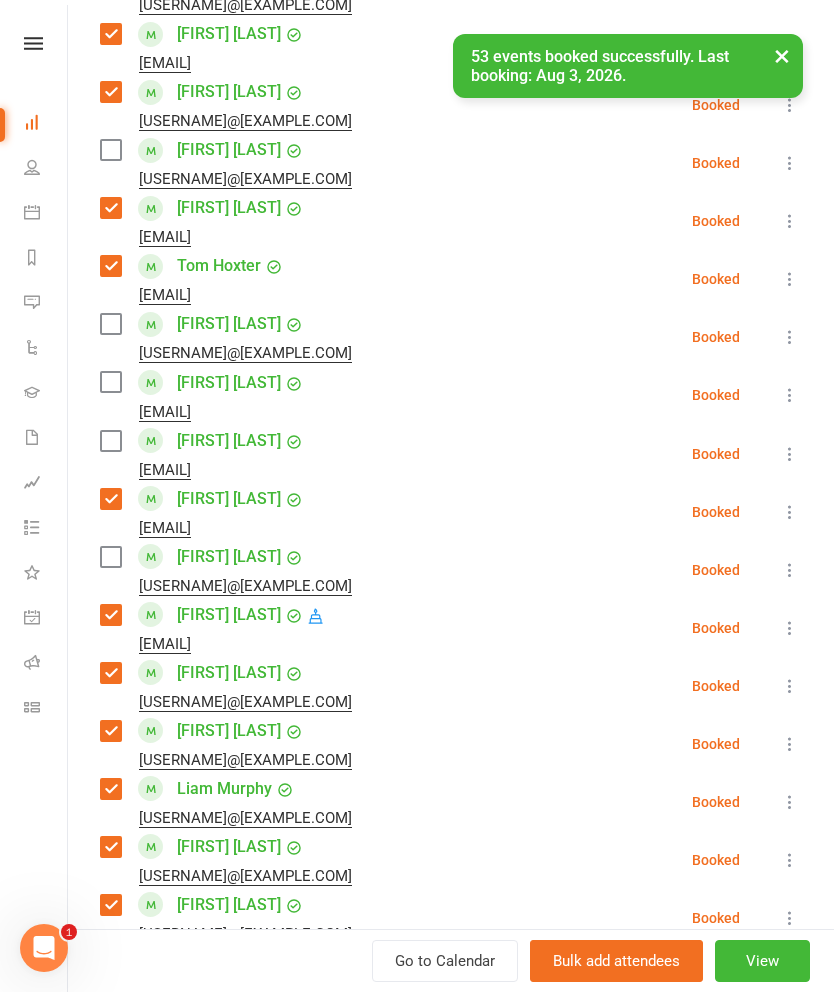 scroll, scrollTop: 878, scrollLeft: 0, axis: vertical 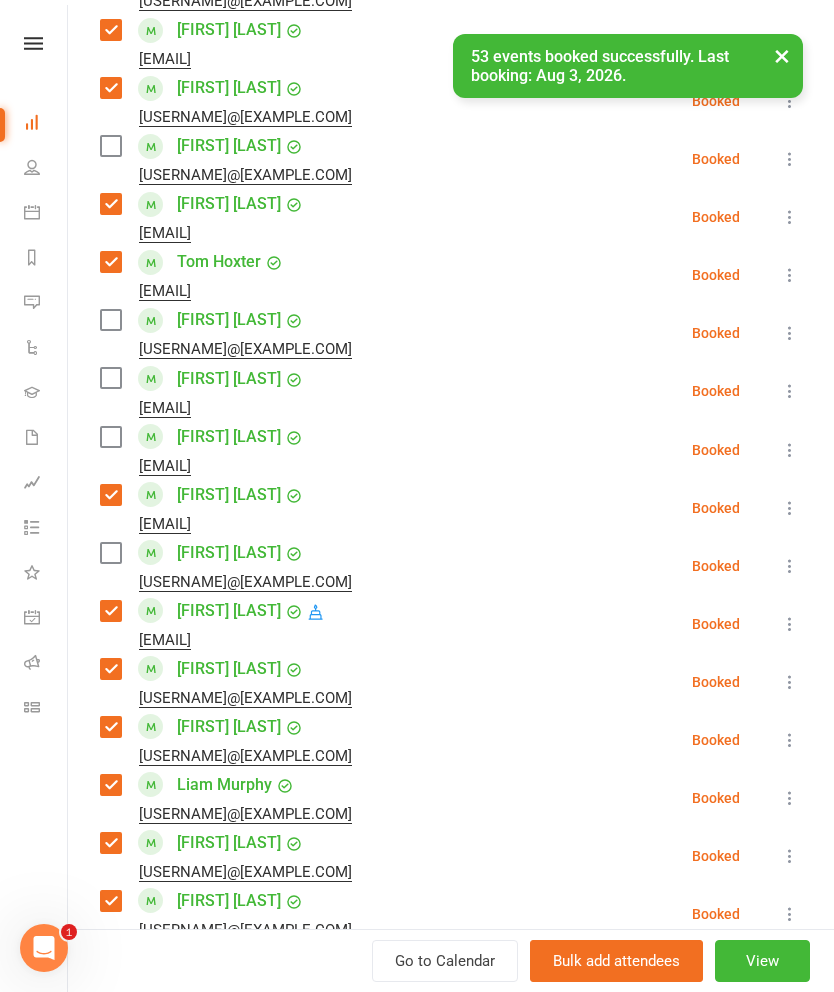 click at bounding box center (110, 553) 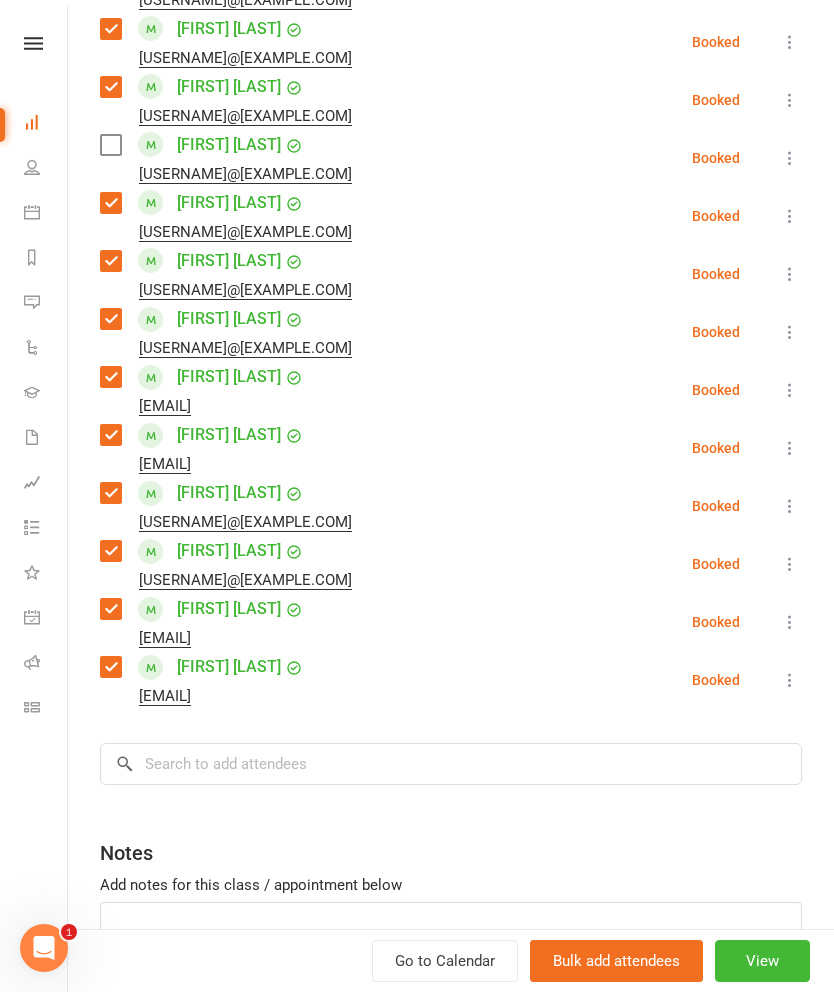 scroll, scrollTop: 1912, scrollLeft: 0, axis: vertical 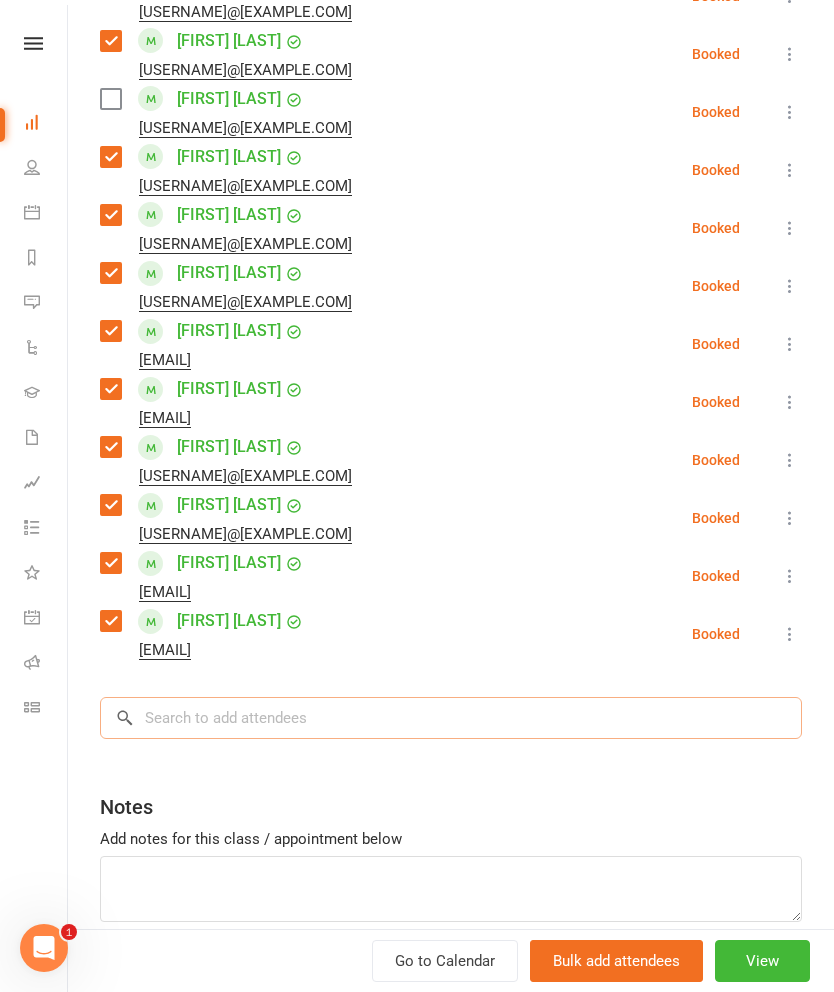 click at bounding box center (451, 718) 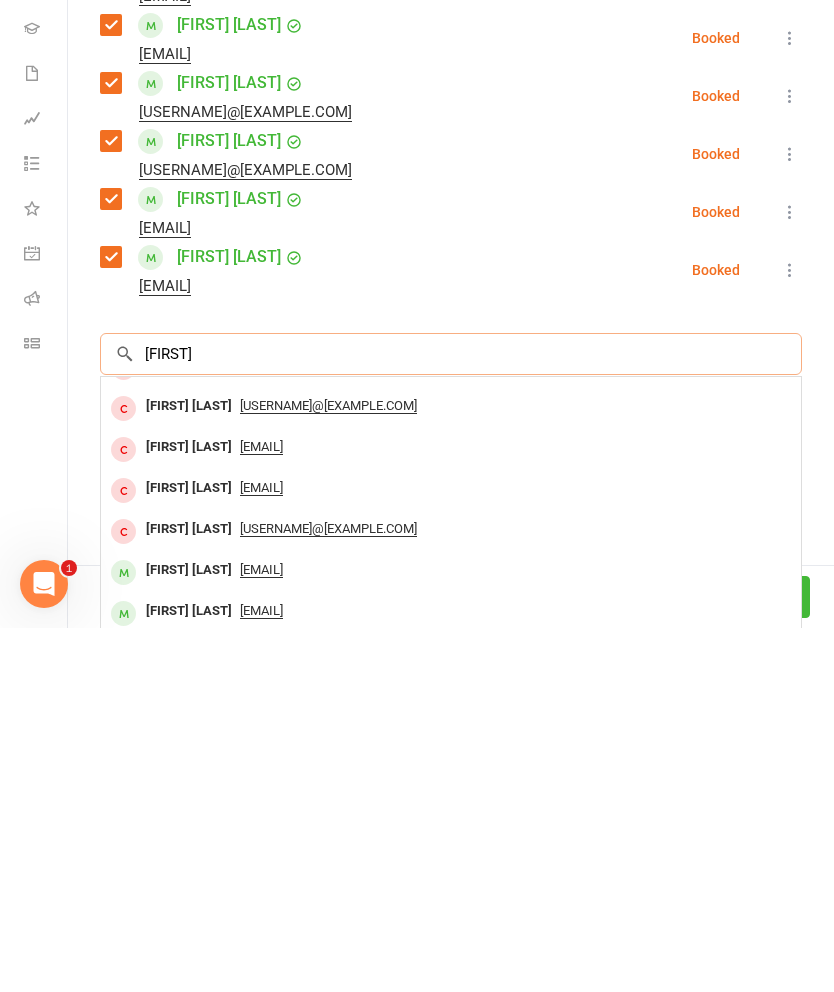 scroll, scrollTop: 69, scrollLeft: 0, axis: vertical 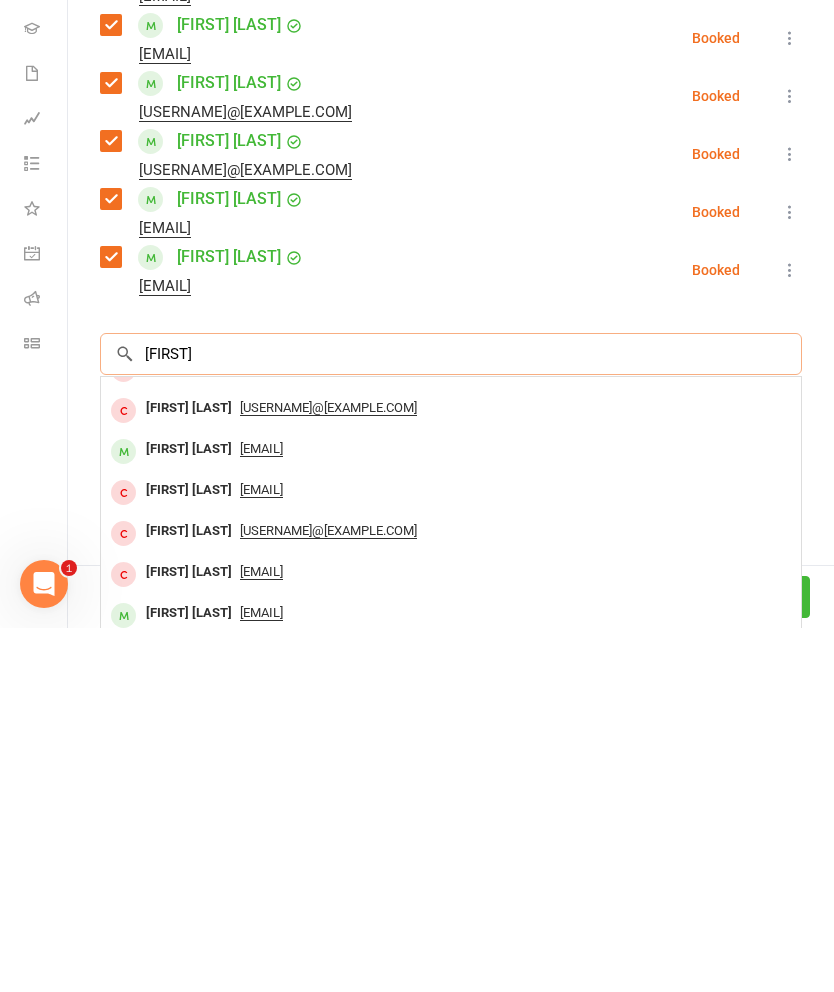 type on "[FIRST]" 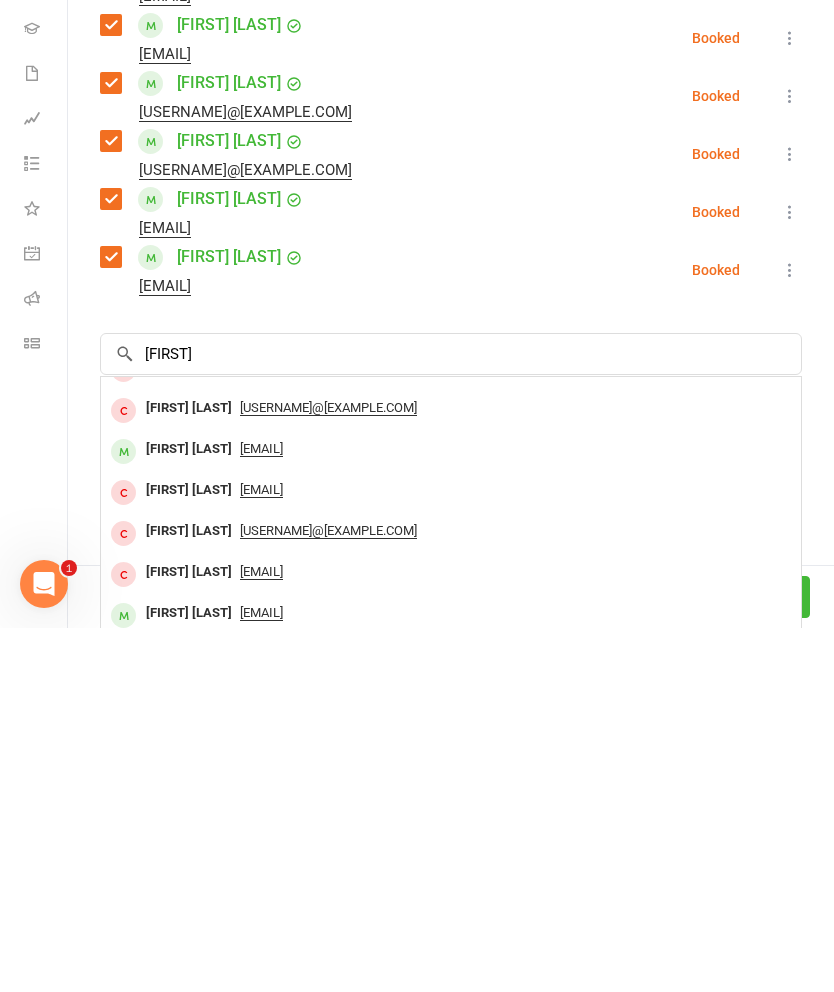 click on "[FIRST] [LAST]" at bounding box center [189, 813] 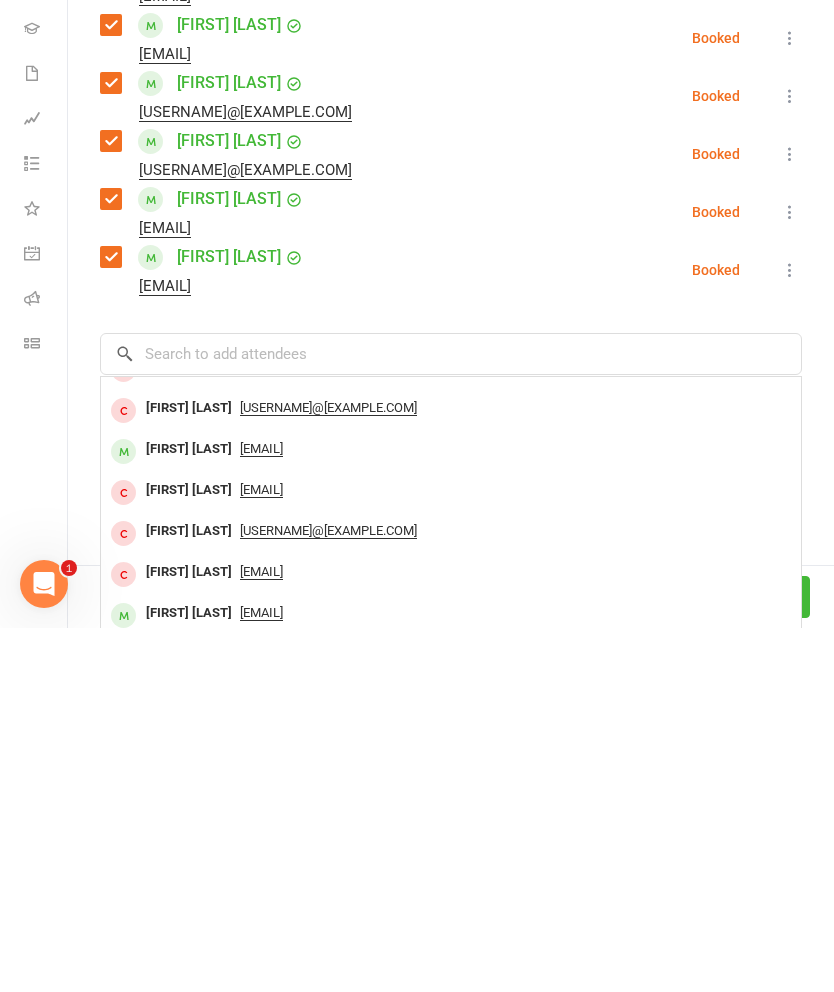 scroll, scrollTop: 2588, scrollLeft: 0, axis: vertical 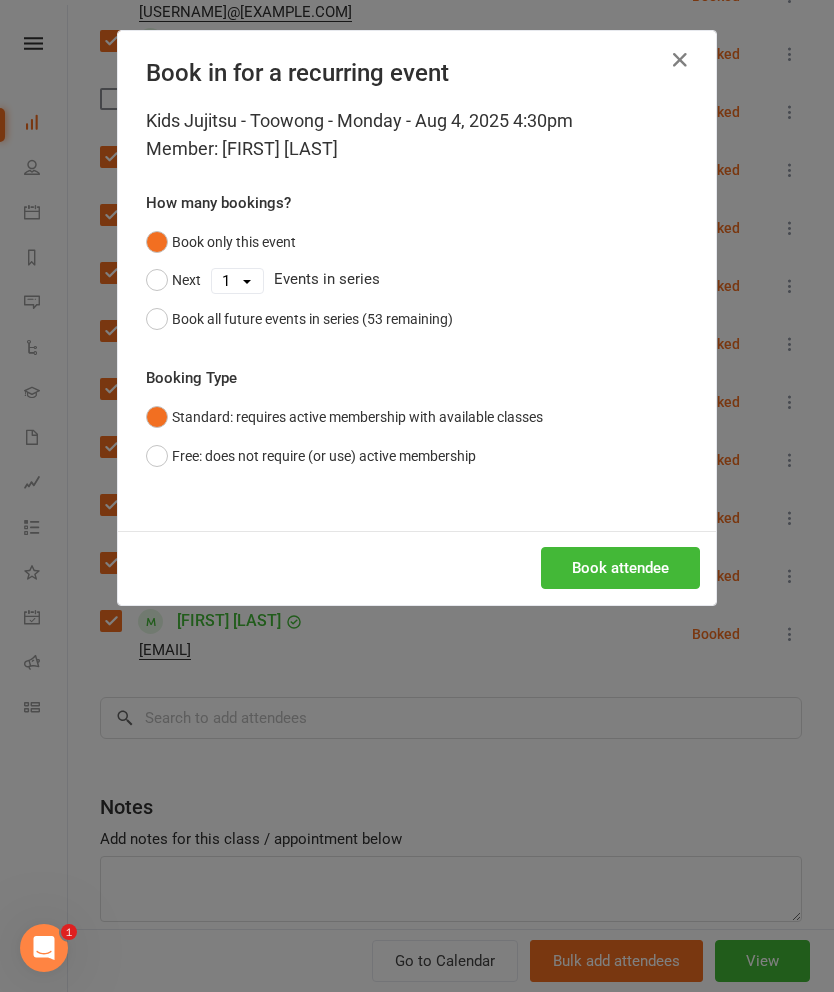 click on "Book attendee" at bounding box center (620, 568) 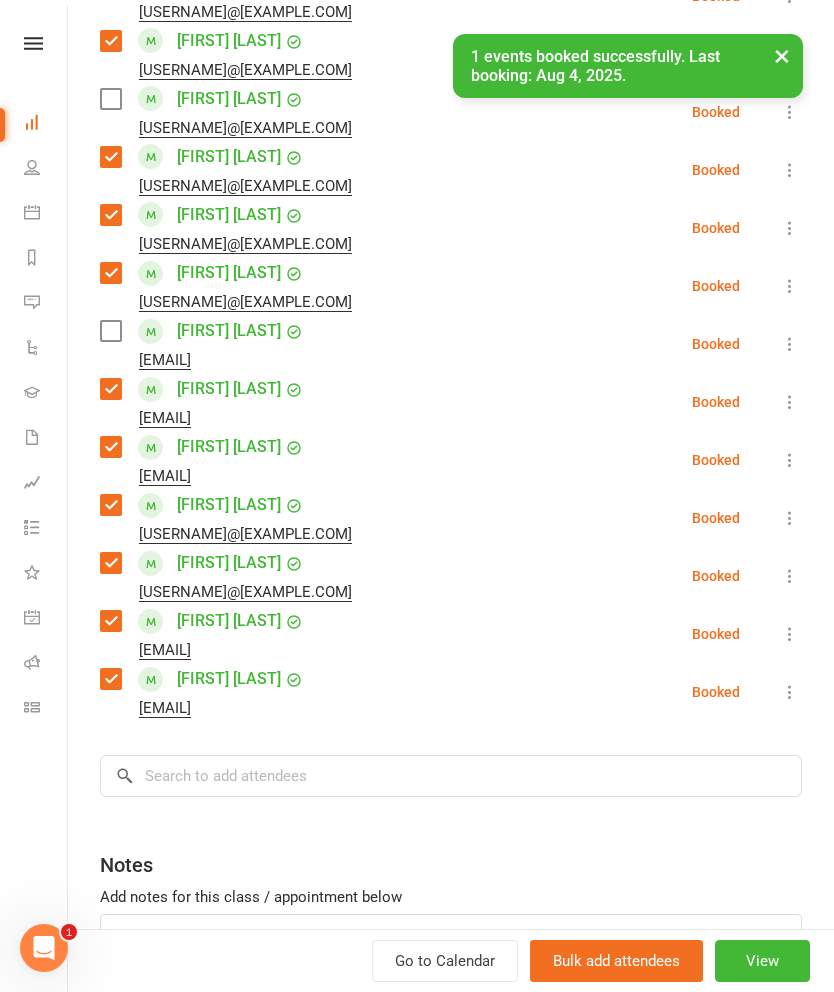 click at bounding box center [110, 331] 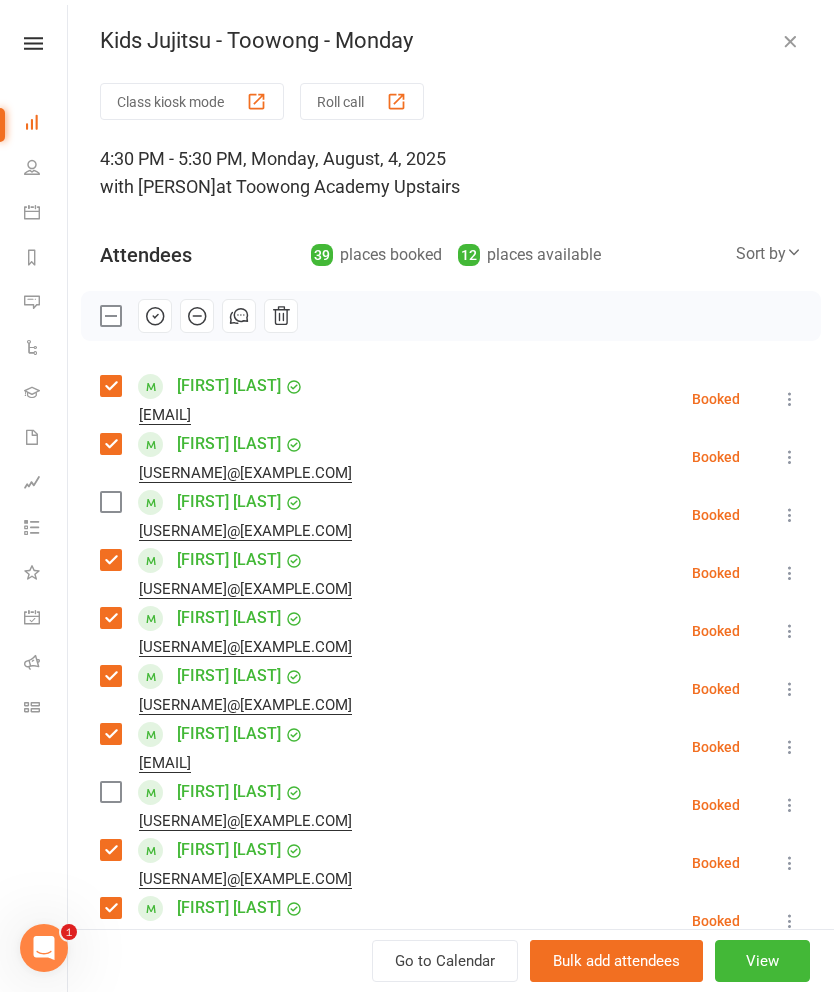 scroll, scrollTop: 0, scrollLeft: 0, axis: both 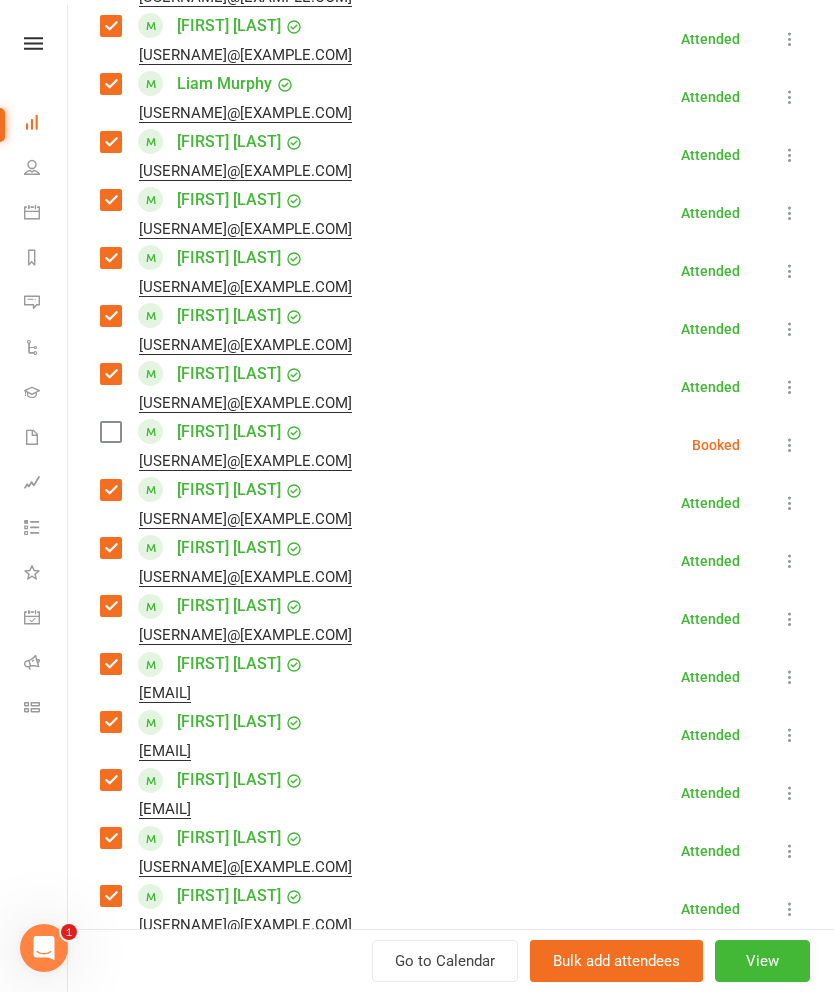 click at bounding box center (110, 432) 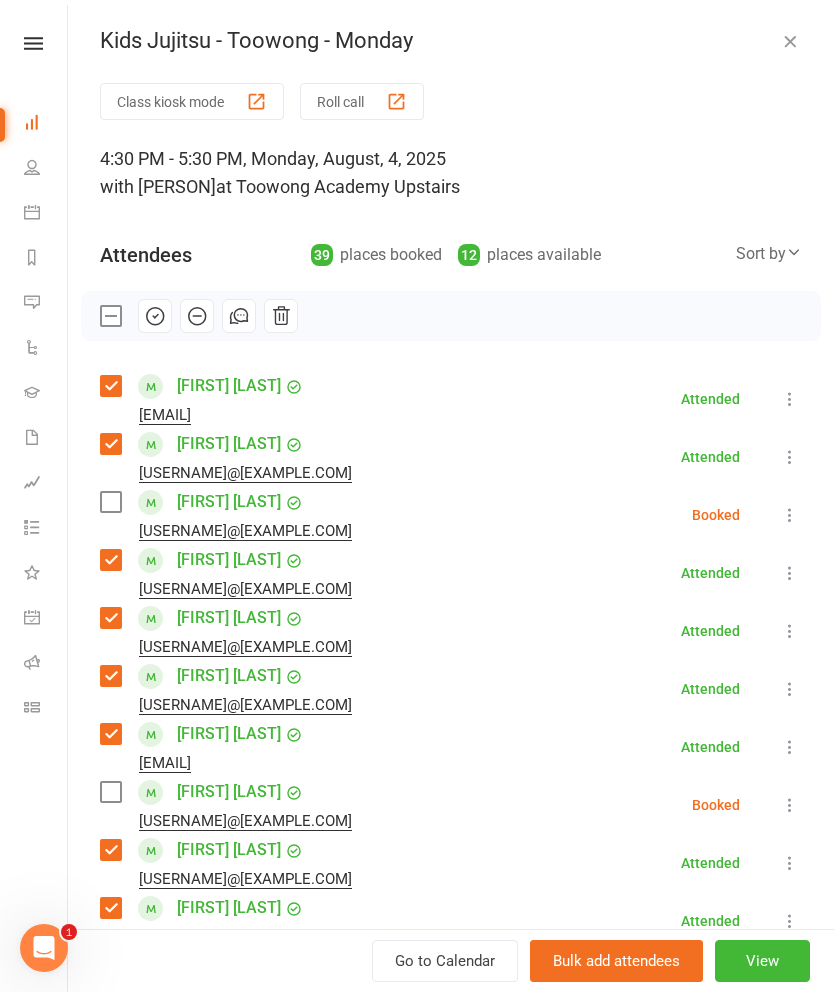 scroll, scrollTop: 0, scrollLeft: 0, axis: both 